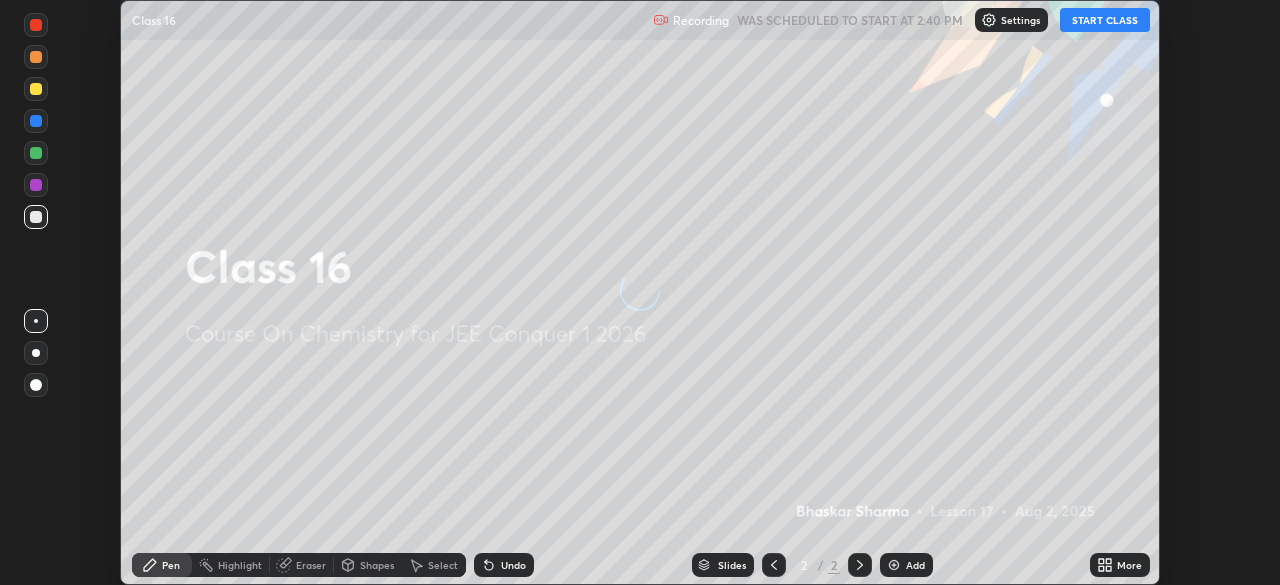 scroll, scrollTop: 0, scrollLeft: 0, axis: both 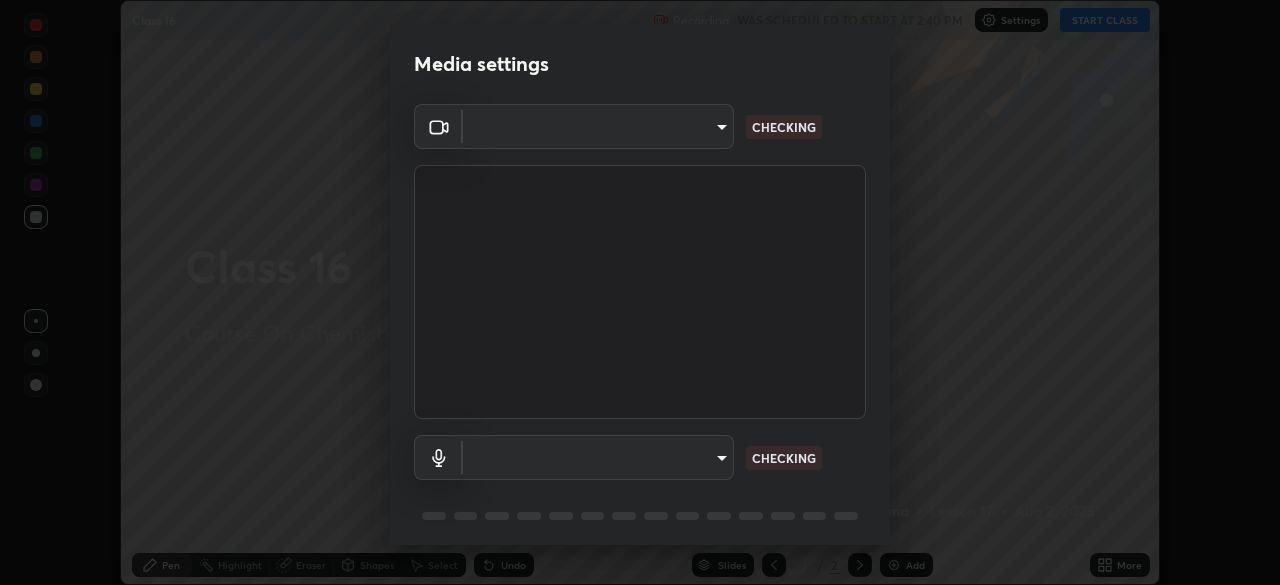 type on "e15fe1ebf70cde3bfcbeee335f8652014c7a9185cc29a01d69aea44f35fb34b8" 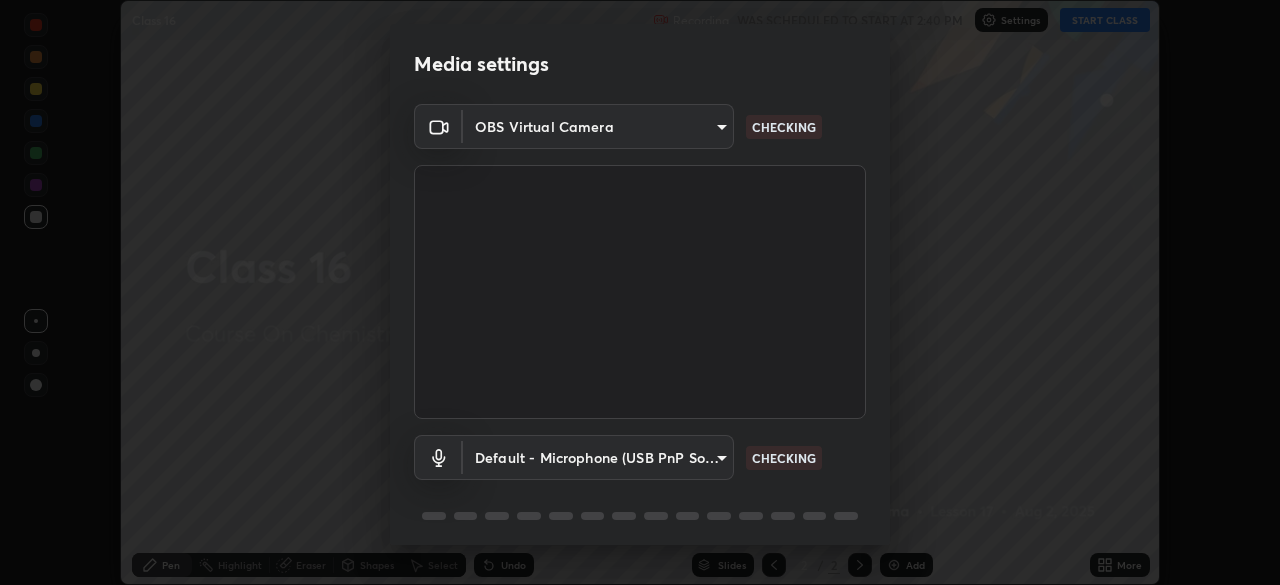 scroll, scrollTop: 71, scrollLeft: 0, axis: vertical 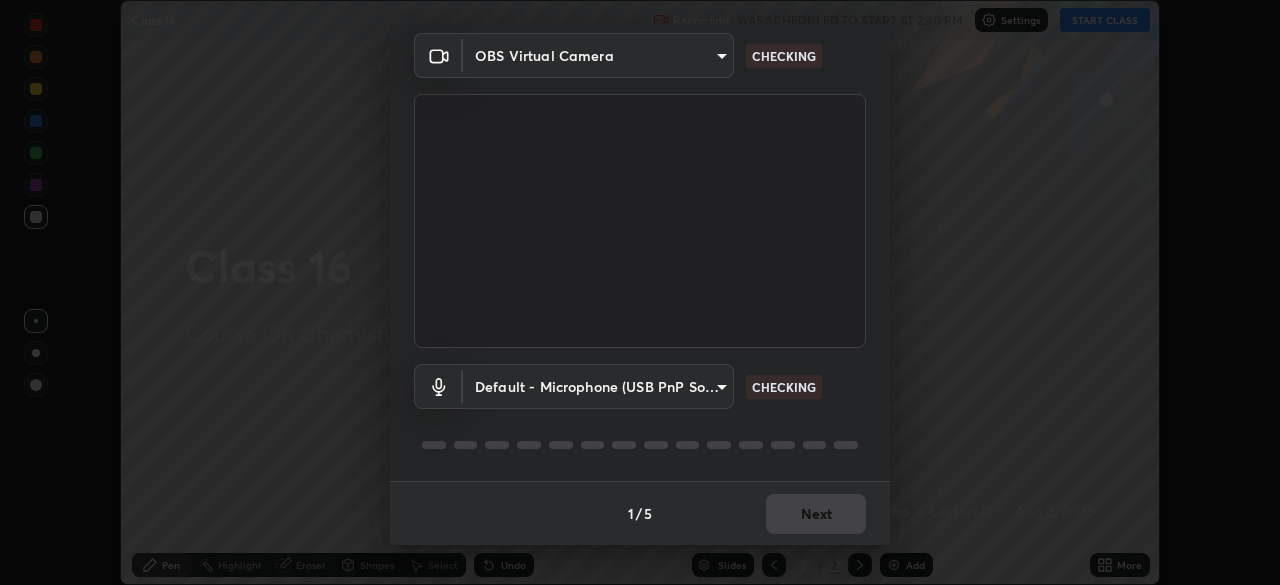 click on "Erase all Class 16 Recording WAS SCHEDULED TO START AT  2:40 PM Settings START CLASS Setting up your live class Class 16 • L17 of Course On Chemistry for JEE Conquer 1 2026 [FIRST] [LAST] Pen Highlight Eraser Shapes Select Undo Slides 2 / 2 Add More No doubts shared Encourage your learners to ask a doubt for better clarity Report an issue Reason for reporting Buffering Chat not working Audio - Video sync issue Educator video quality low ​ Attach an image Report Media settings OBS Virtual Camera e15fe1ebf70cde3bfcbeee335f8652014c7a9185cc29a01d69aea44f35fb34b8 CHECKING Default - Microphone (USB PnP Sound Device) default CHECKING 1 / 5 Next" at bounding box center (640, 292) 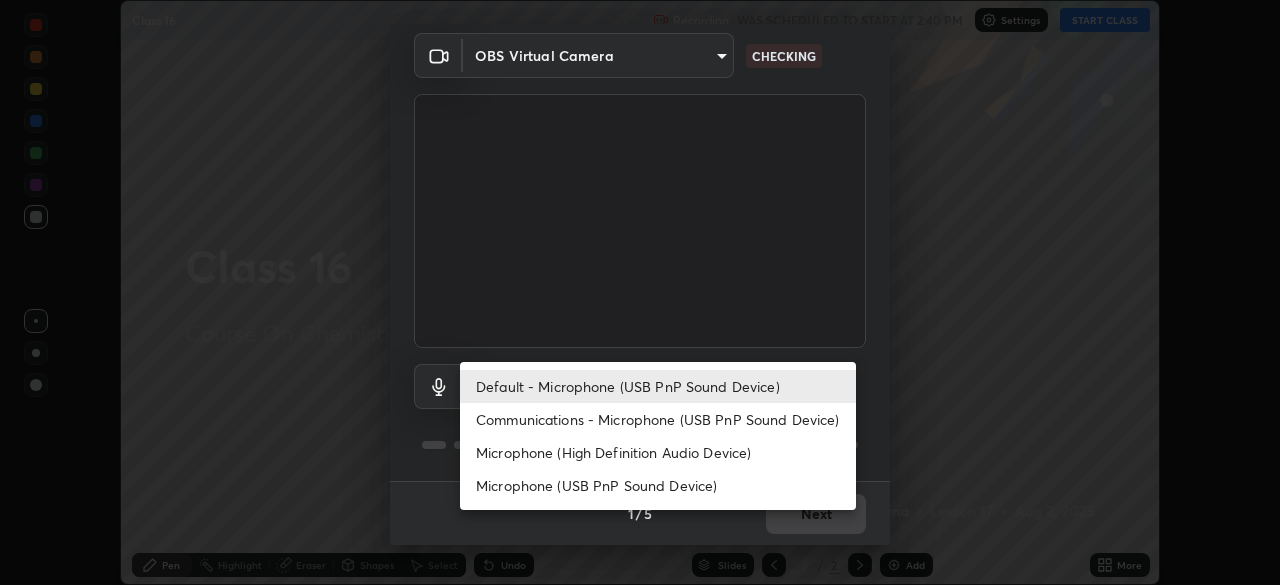 click on "Communications - Microphone (USB PnP Sound Device)" at bounding box center (658, 419) 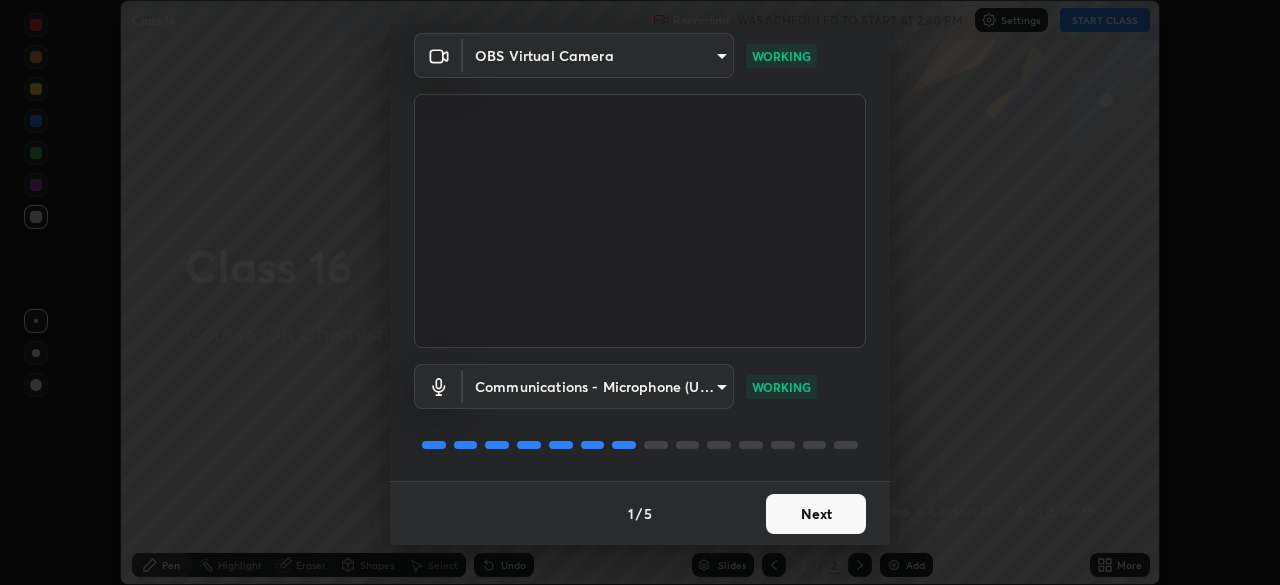click on "Next" at bounding box center (816, 514) 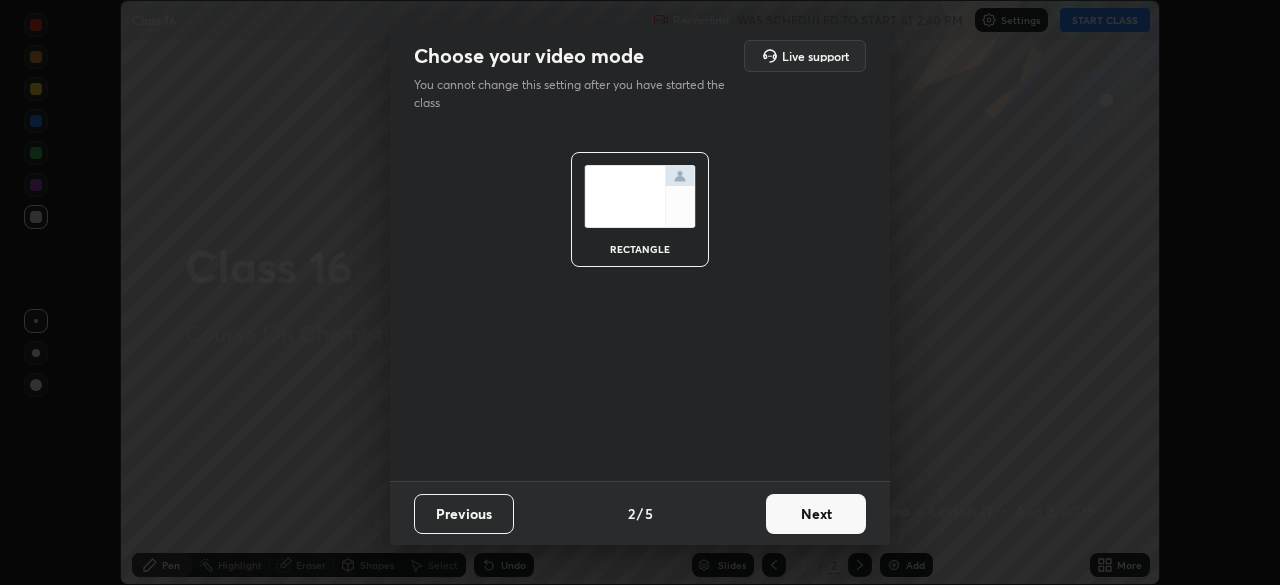 scroll, scrollTop: 0, scrollLeft: 0, axis: both 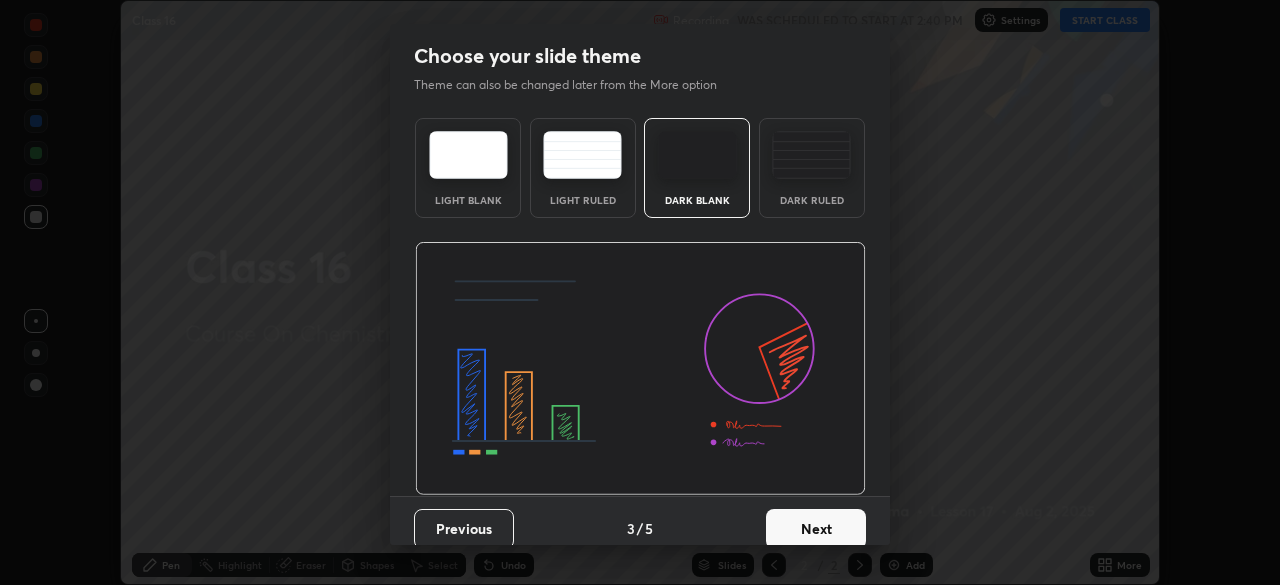 click on "Next" at bounding box center [816, 529] 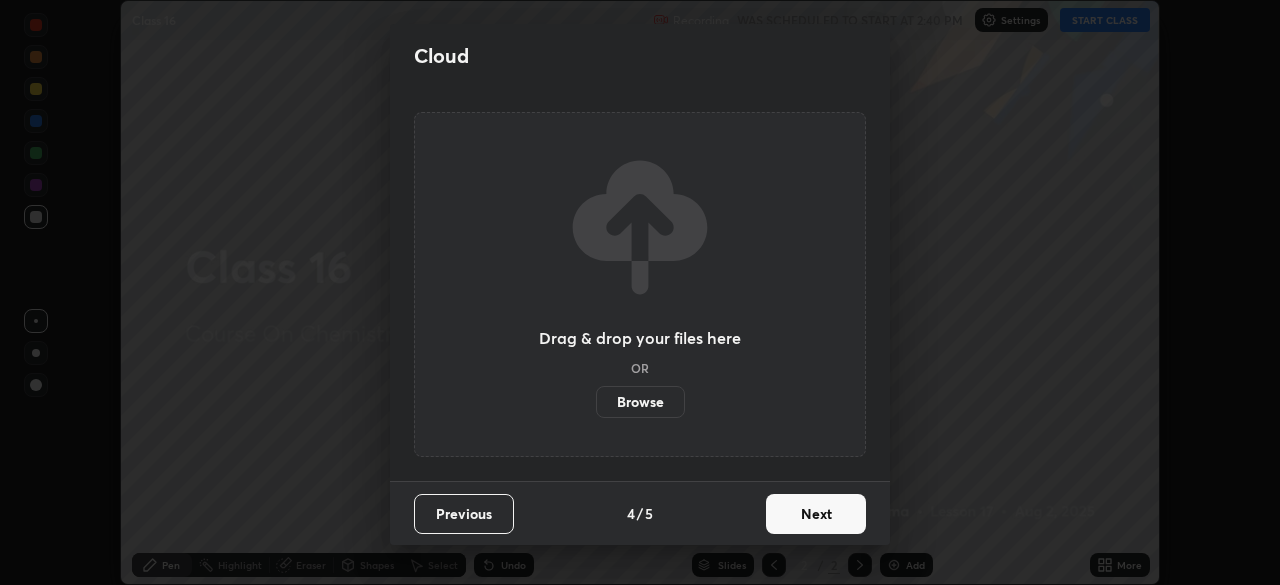 click on "Next" at bounding box center (816, 514) 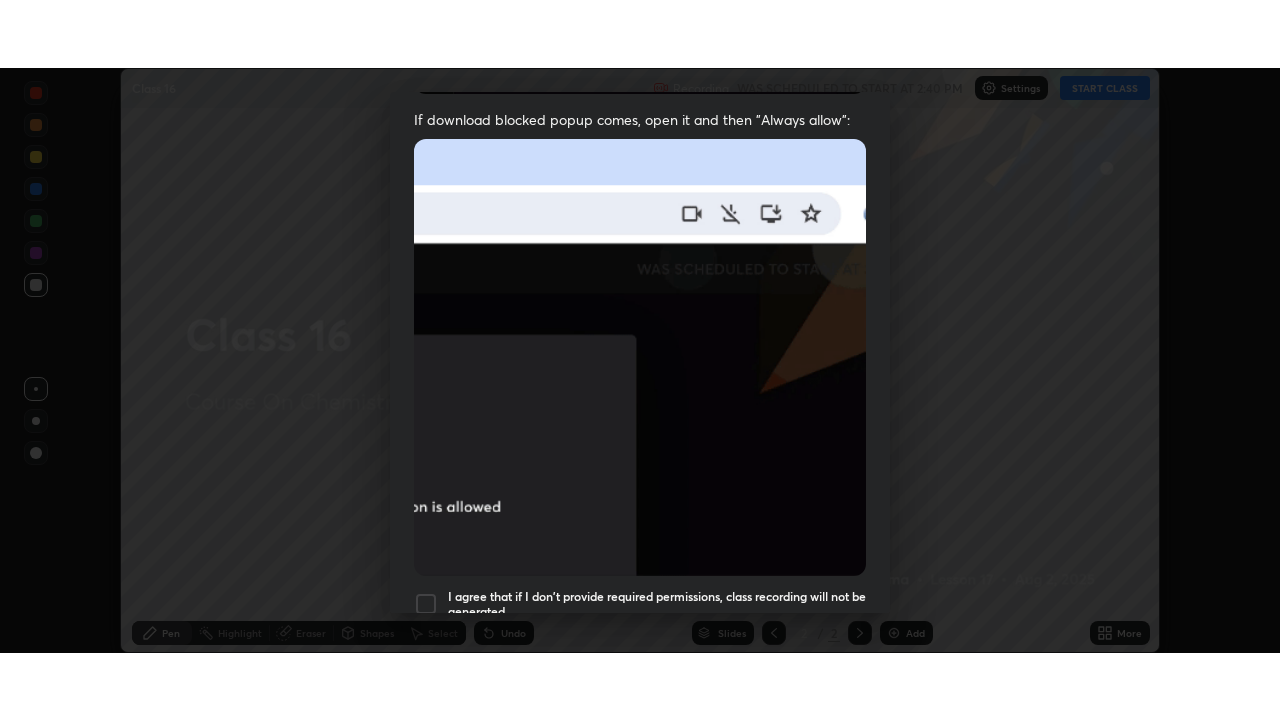 scroll, scrollTop: 479, scrollLeft: 0, axis: vertical 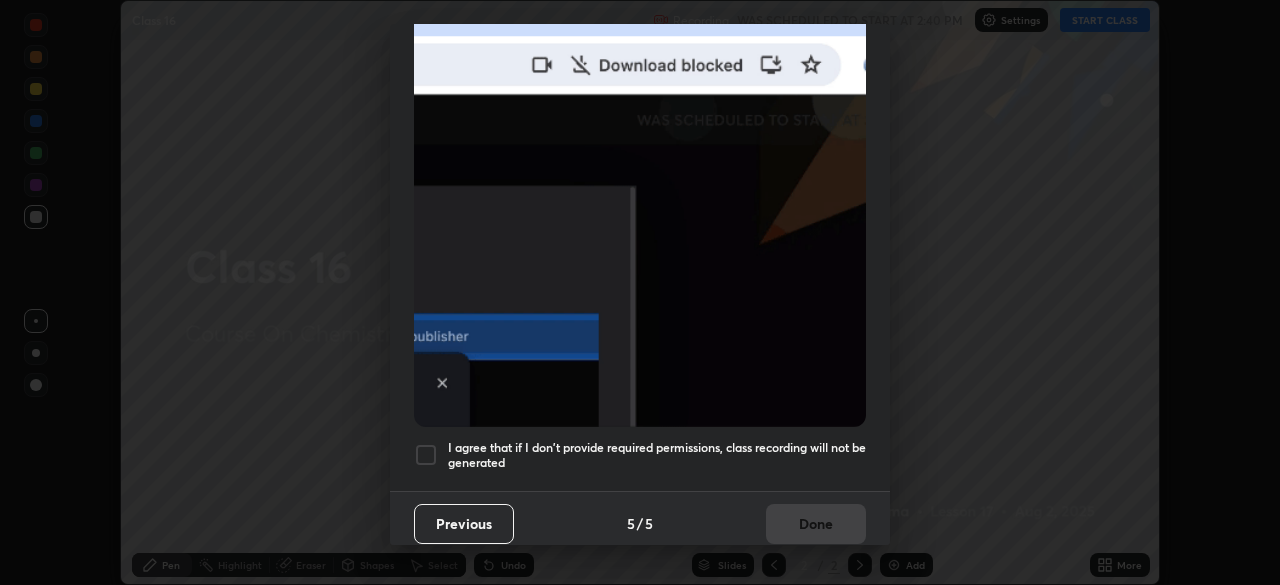 click at bounding box center [426, 455] 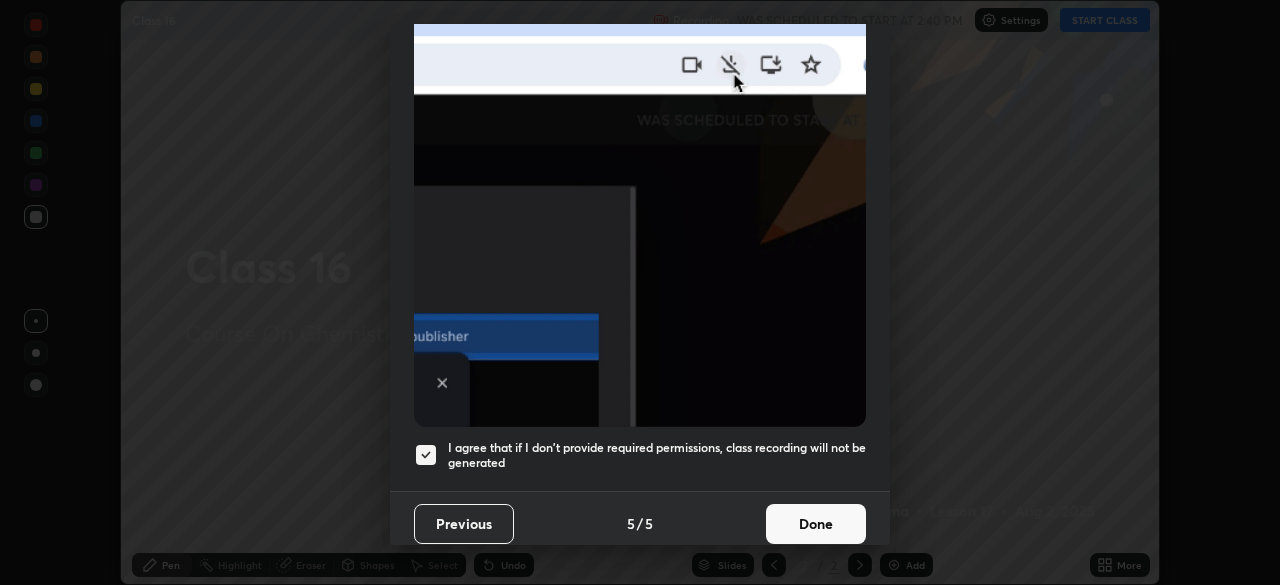 click on "Done" at bounding box center (816, 524) 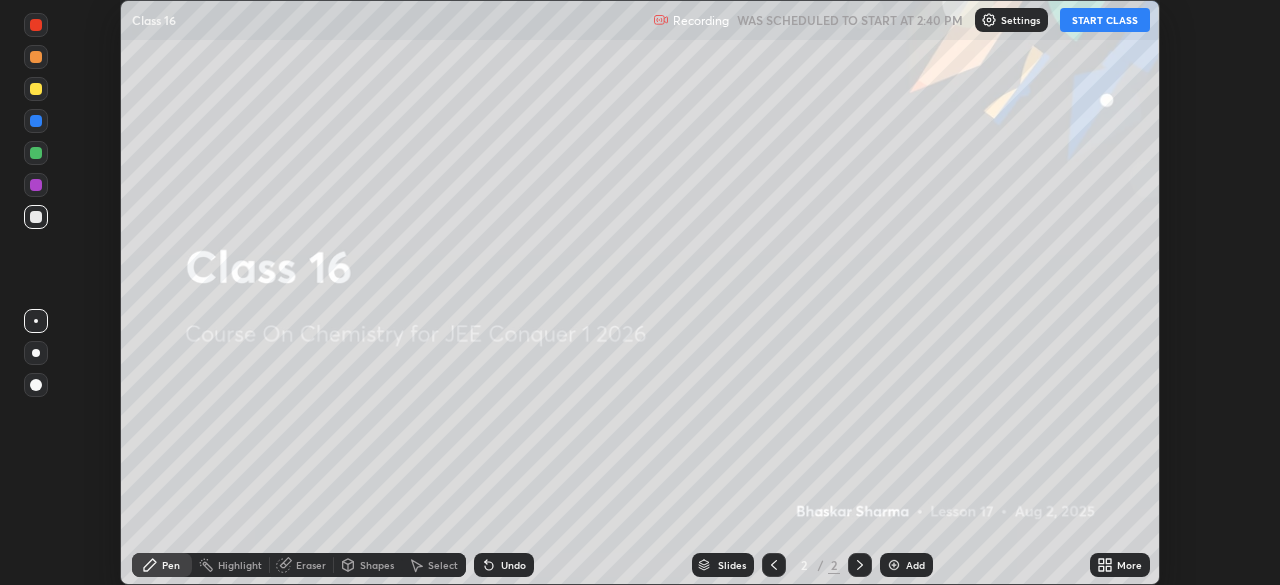 click on "Add" at bounding box center [915, 565] 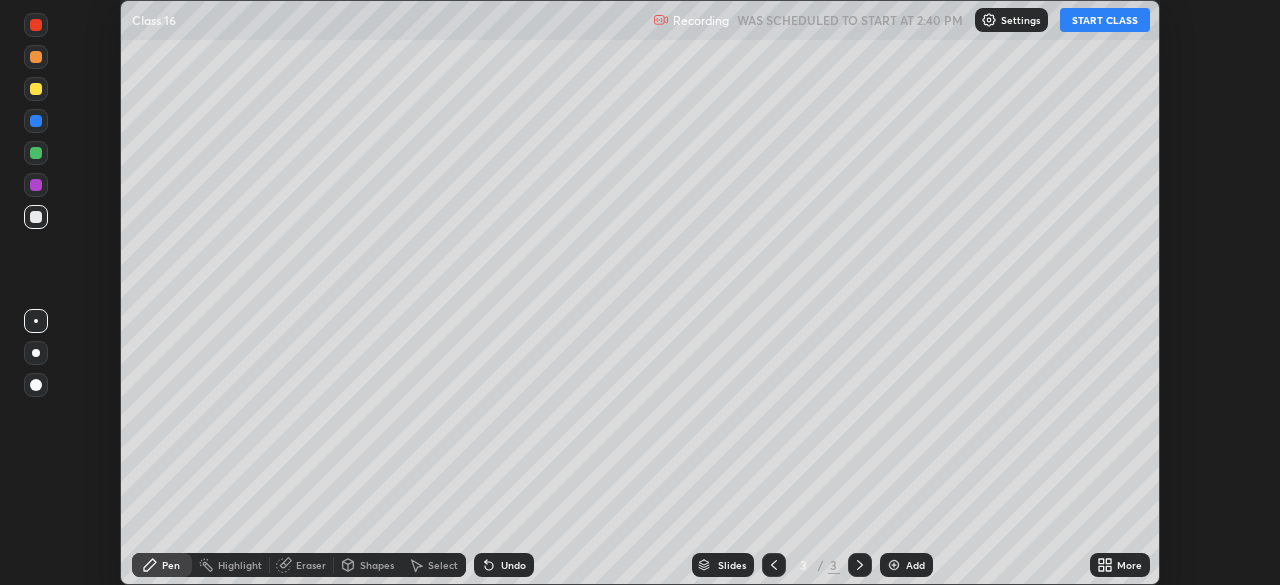 click on "More" at bounding box center (1129, 565) 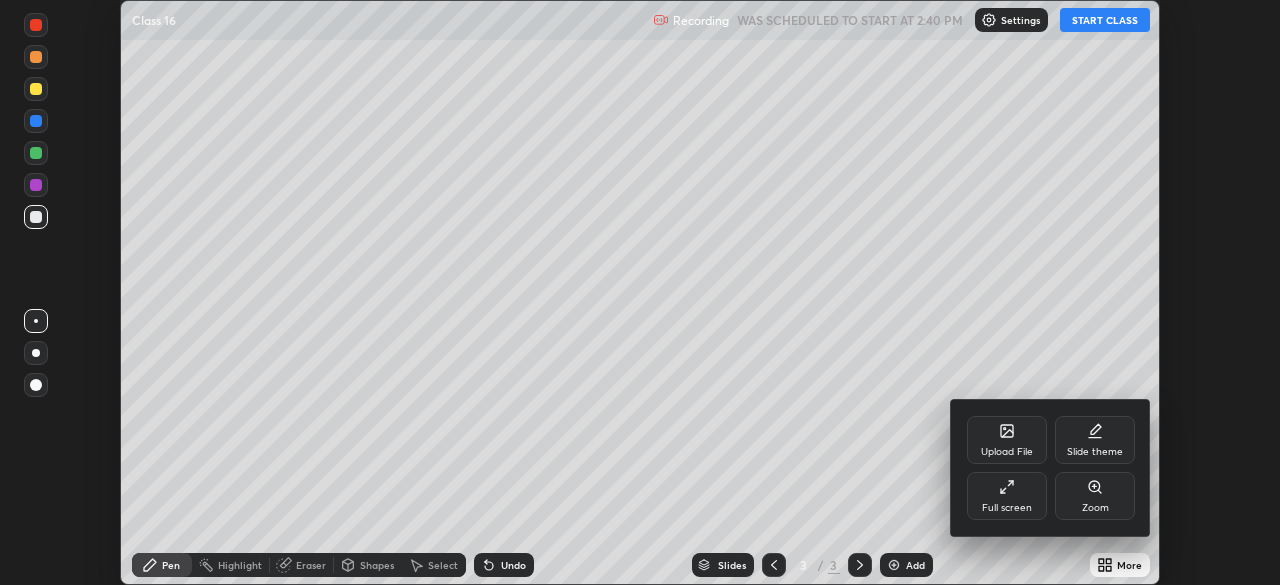 click on "Full screen" at bounding box center [1007, 496] 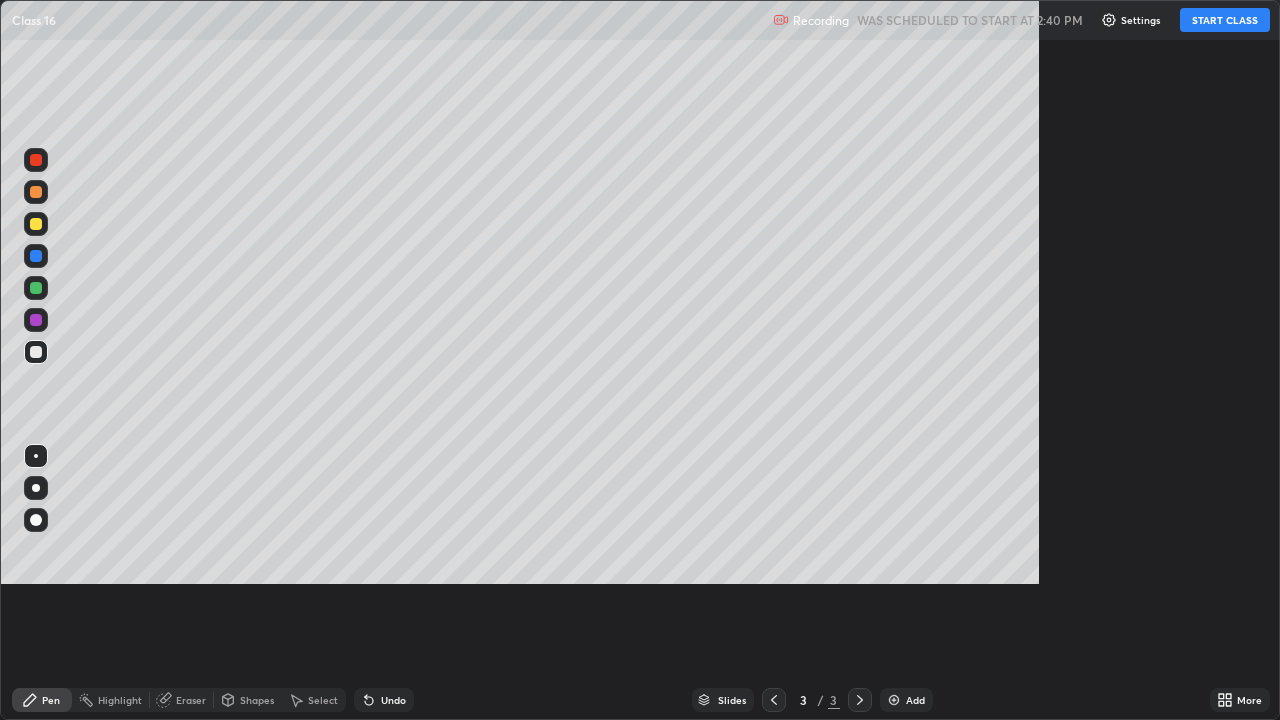 scroll, scrollTop: 99280, scrollLeft: 98720, axis: both 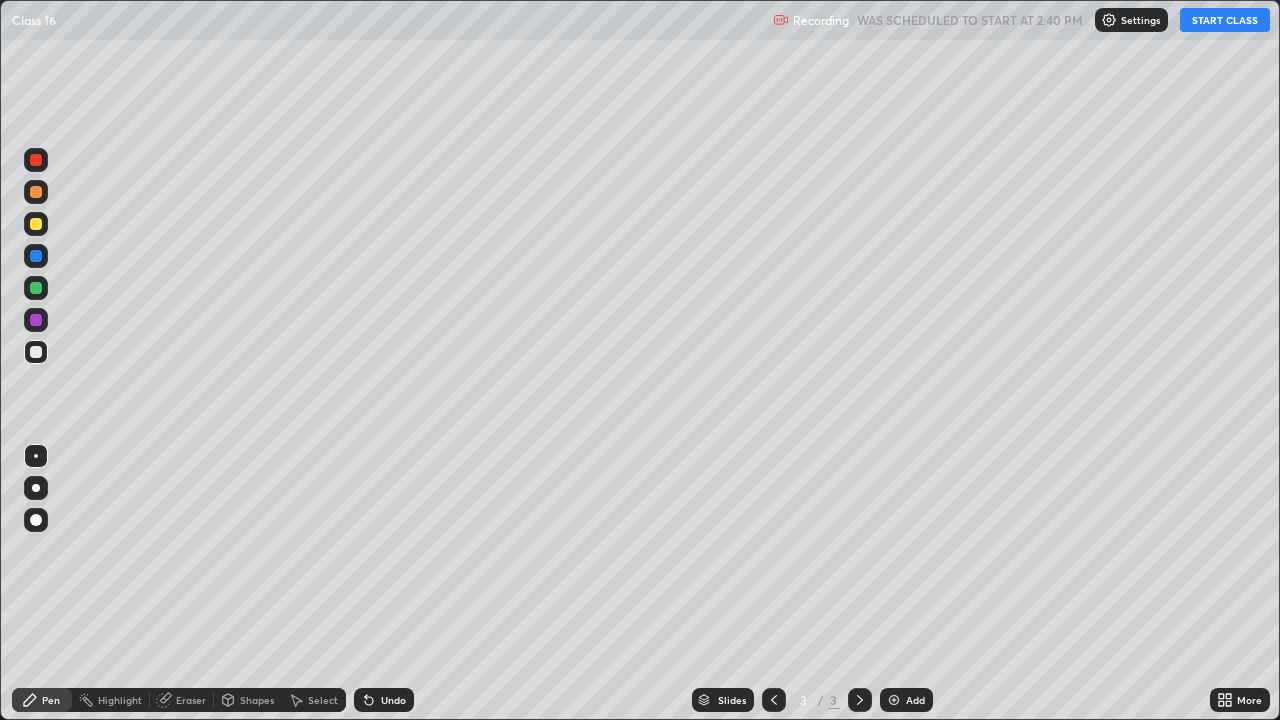 click on "START CLASS" at bounding box center [1225, 20] 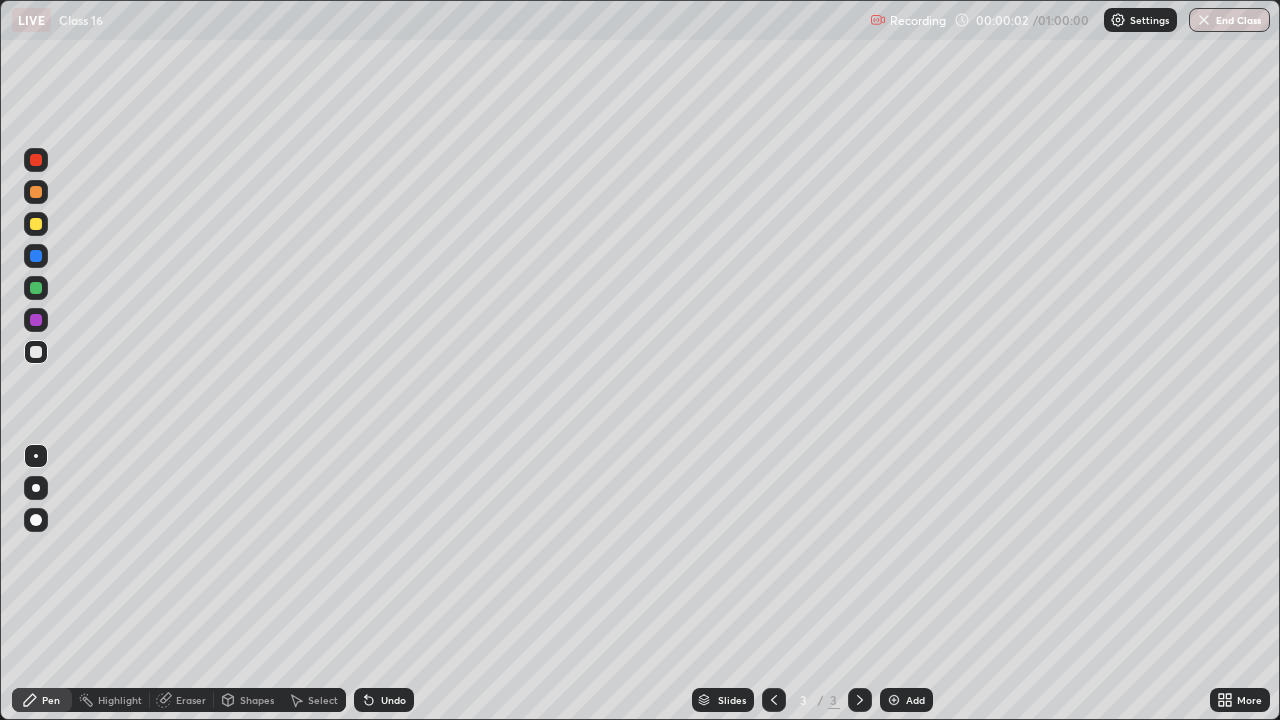 click on "More" at bounding box center [1249, 700] 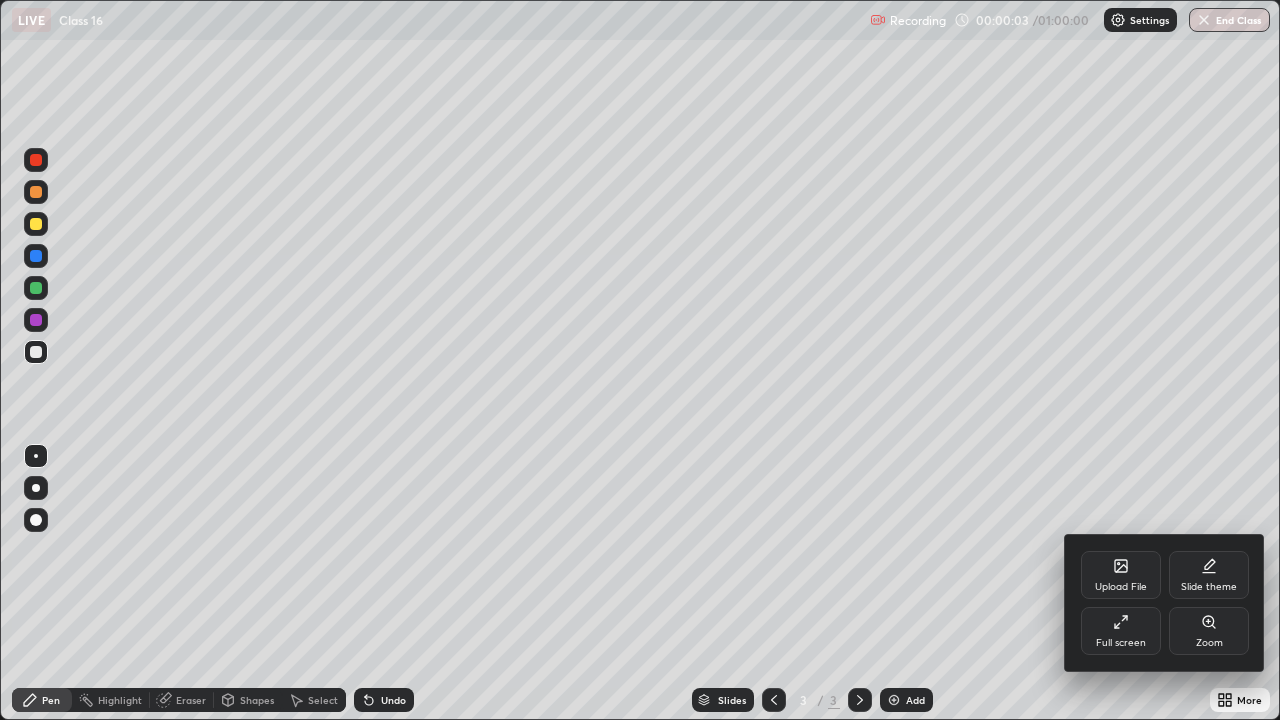click on "Full screen" at bounding box center (1121, 643) 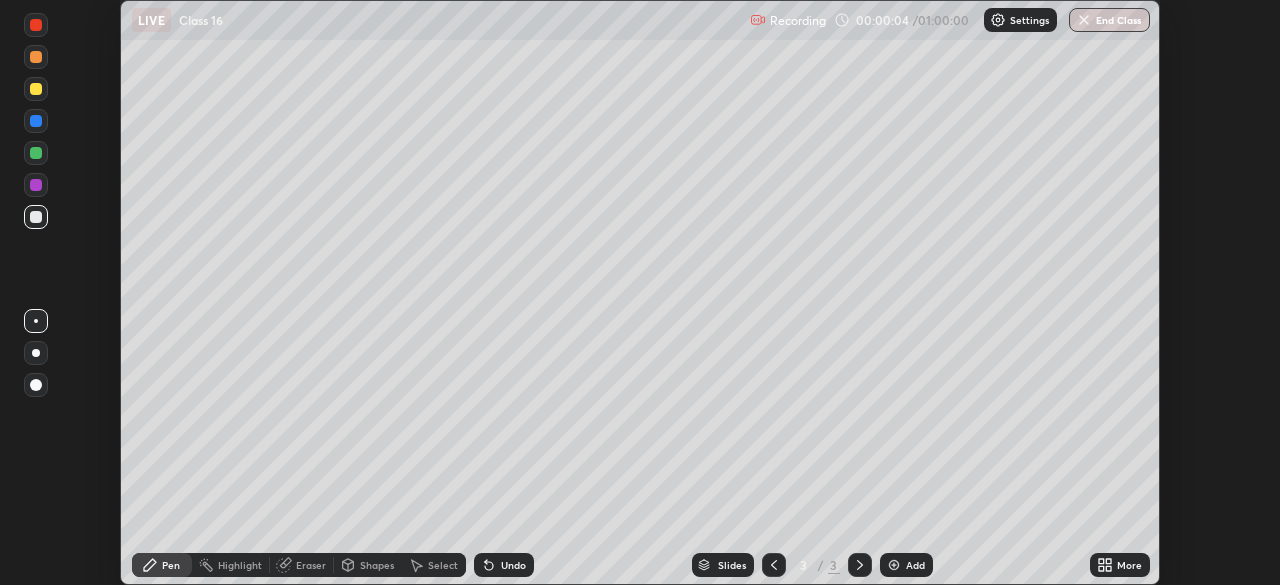 scroll, scrollTop: 585, scrollLeft: 1280, axis: both 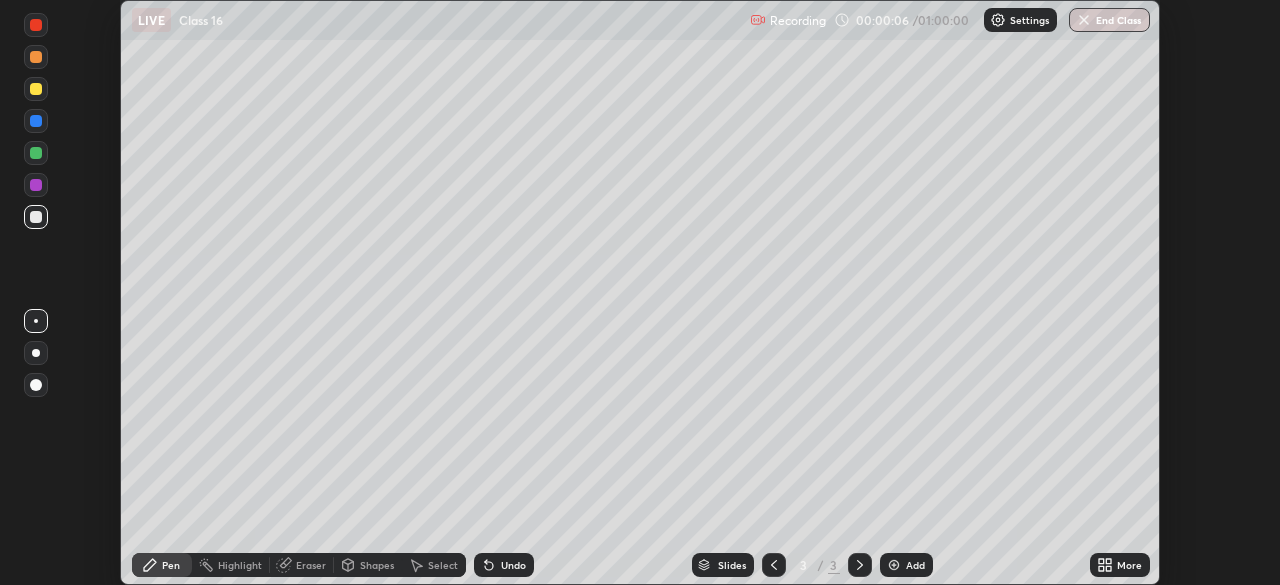 click on "More" at bounding box center [1129, 565] 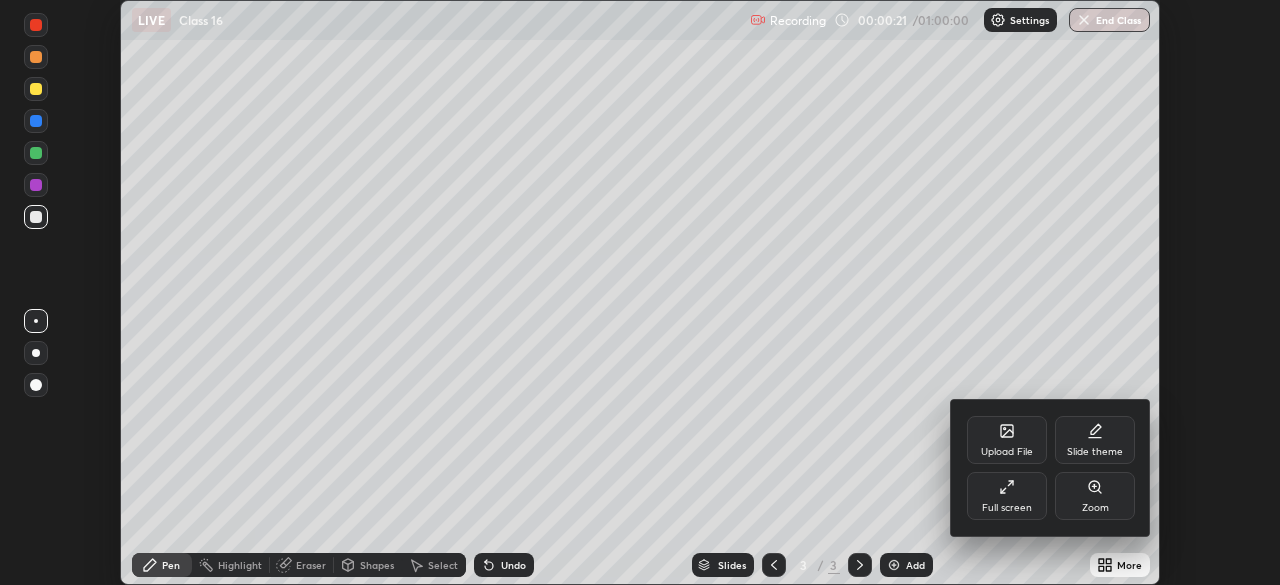 click on "Full screen" at bounding box center [1007, 496] 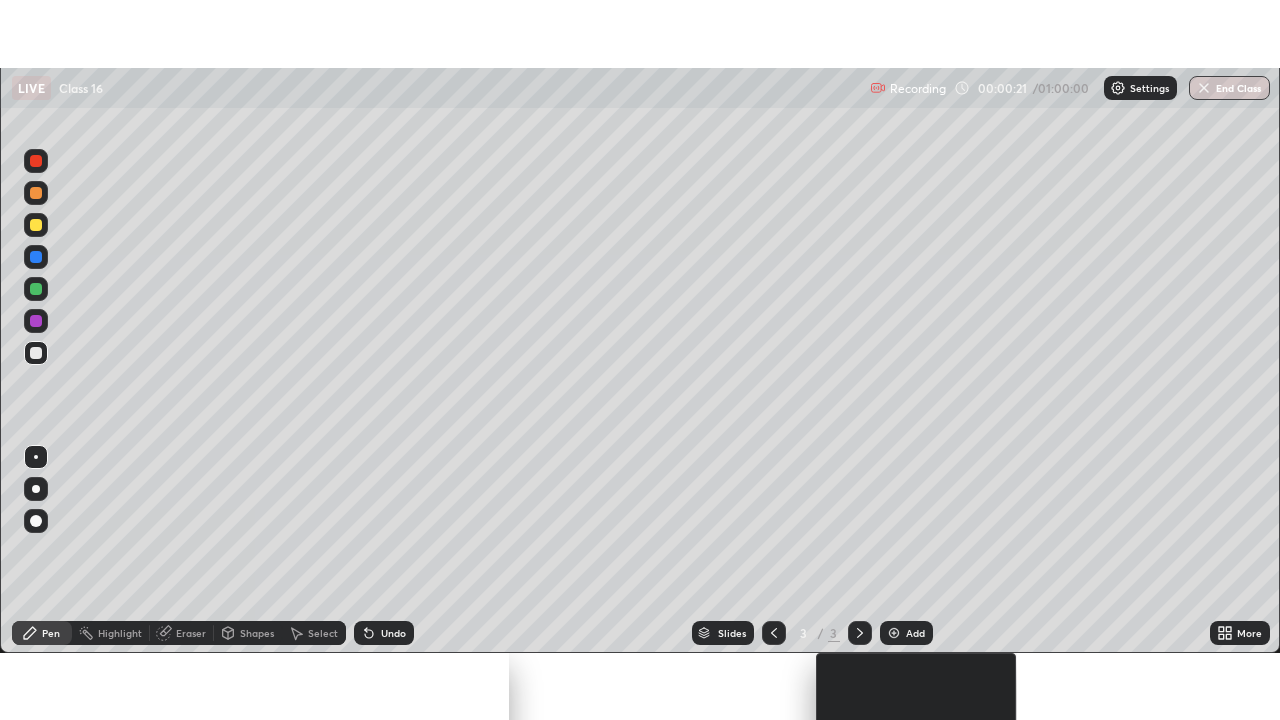 scroll, scrollTop: 99280, scrollLeft: 98720, axis: both 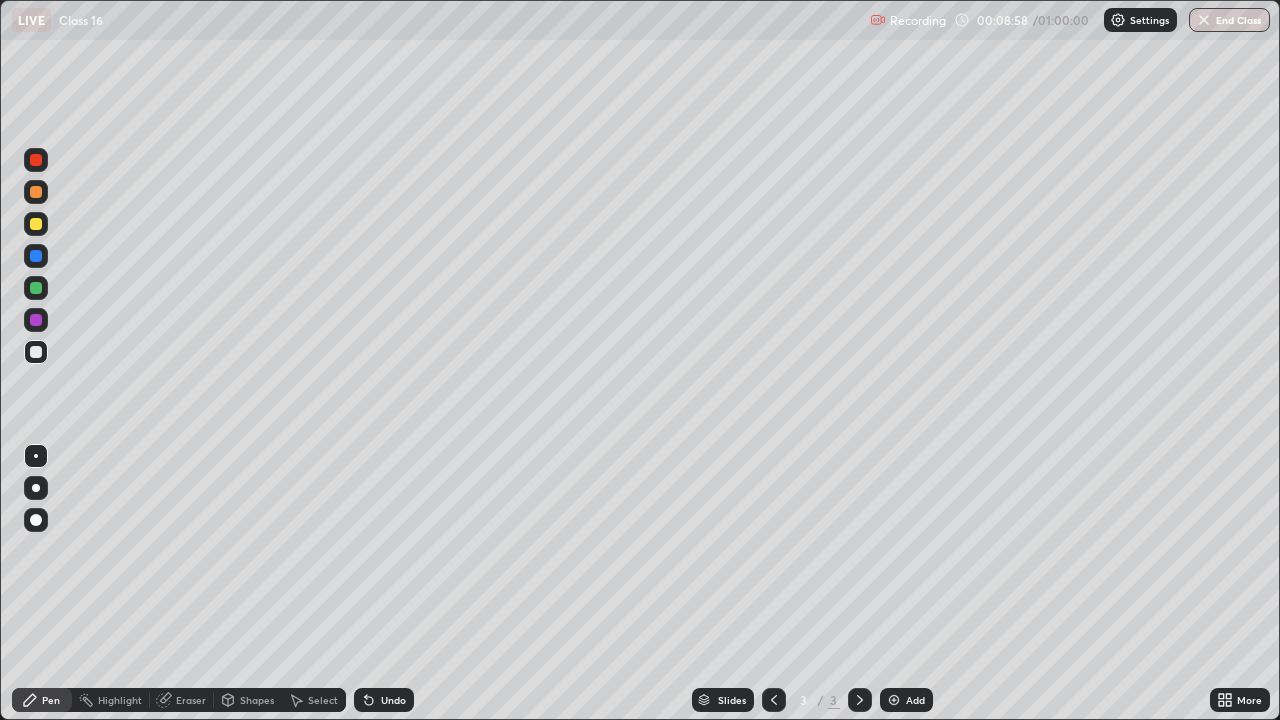 click at bounding box center [36, 352] 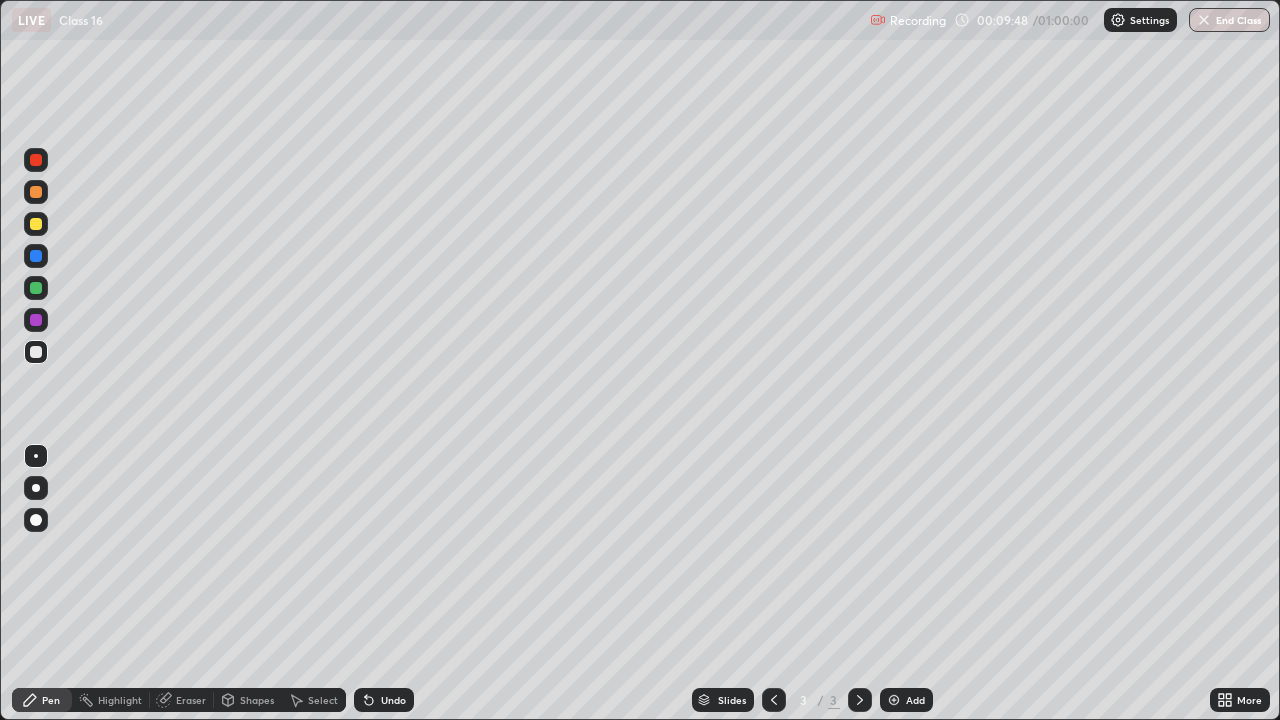 click on "Eraser" at bounding box center (191, 700) 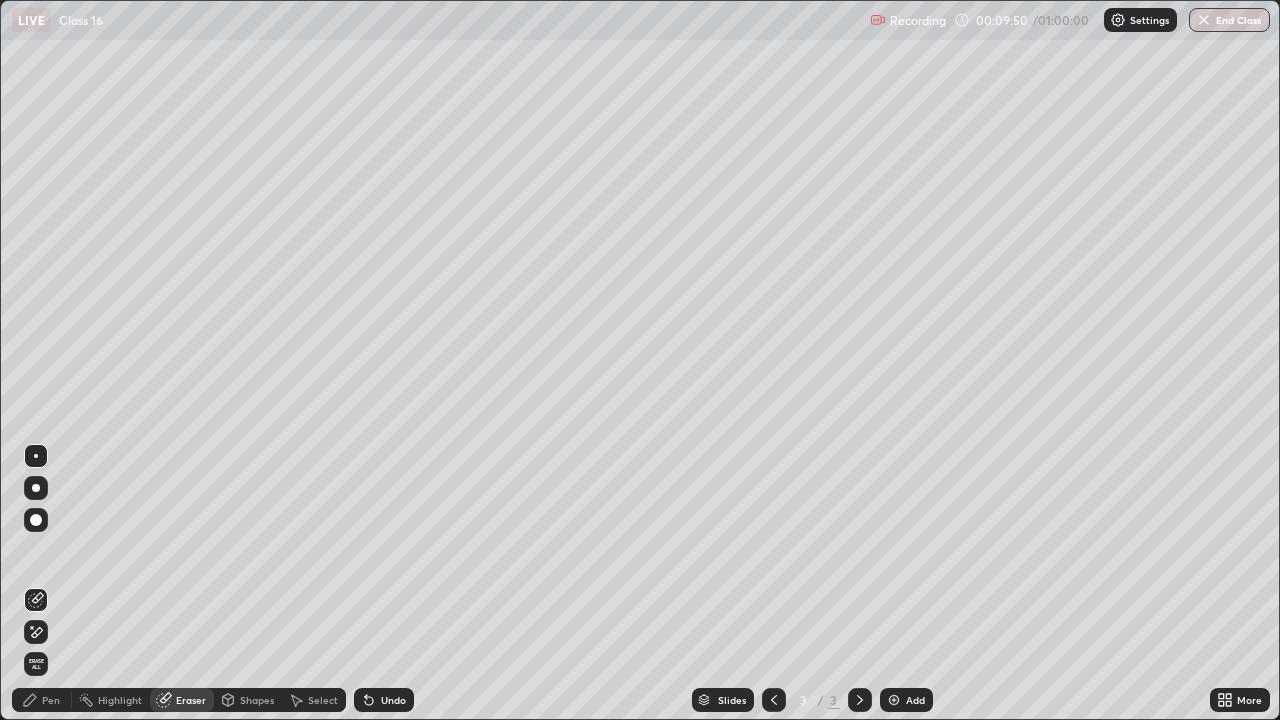 click on "Pen" at bounding box center [51, 700] 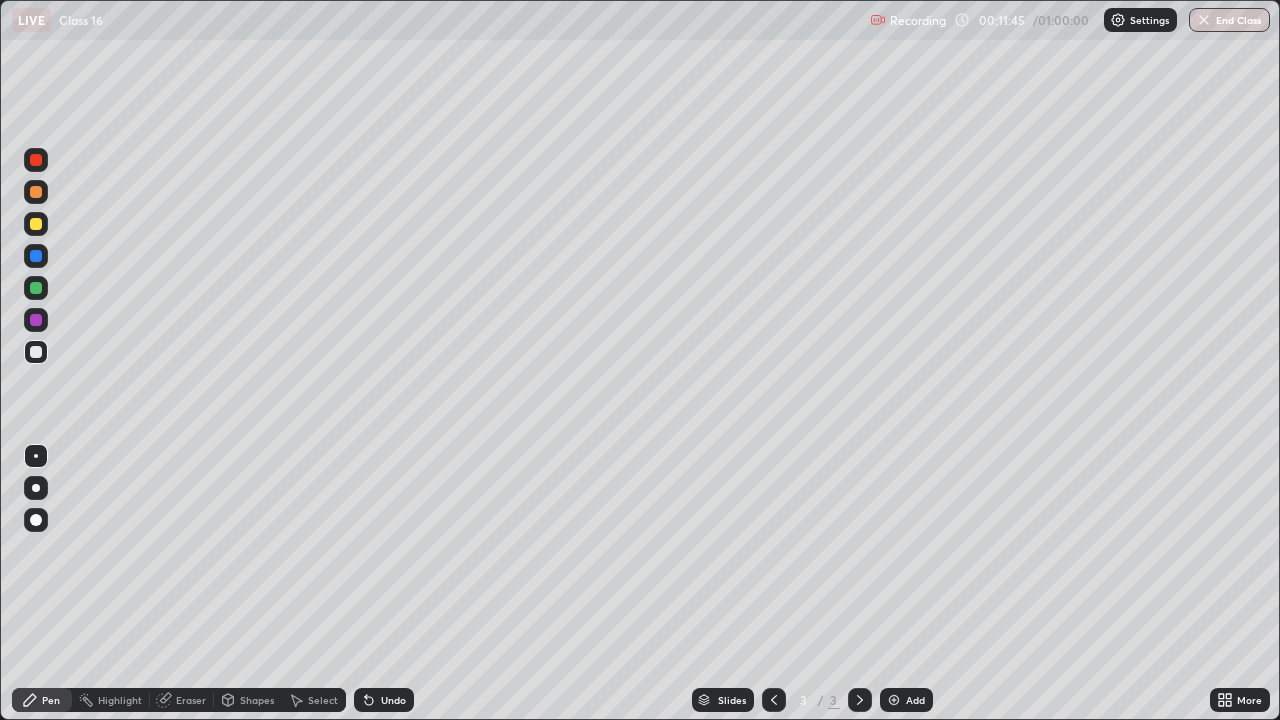 click at bounding box center (36, 224) 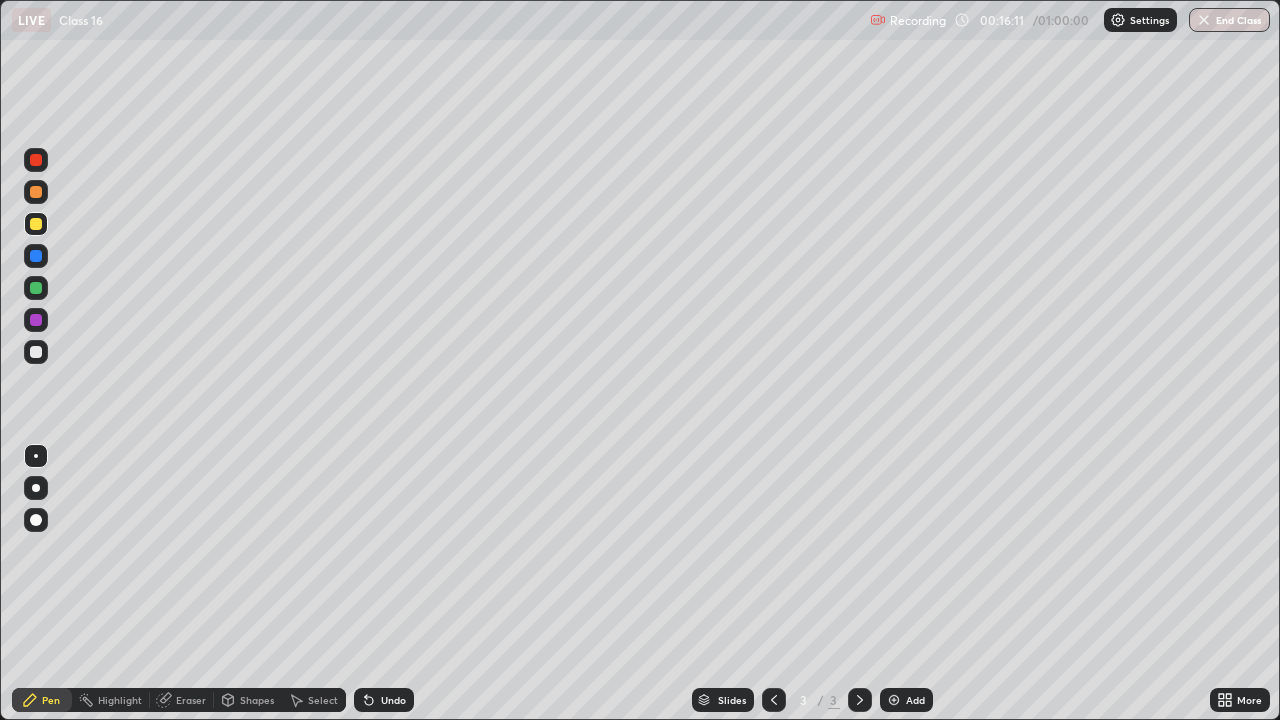 click at bounding box center (36, 352) 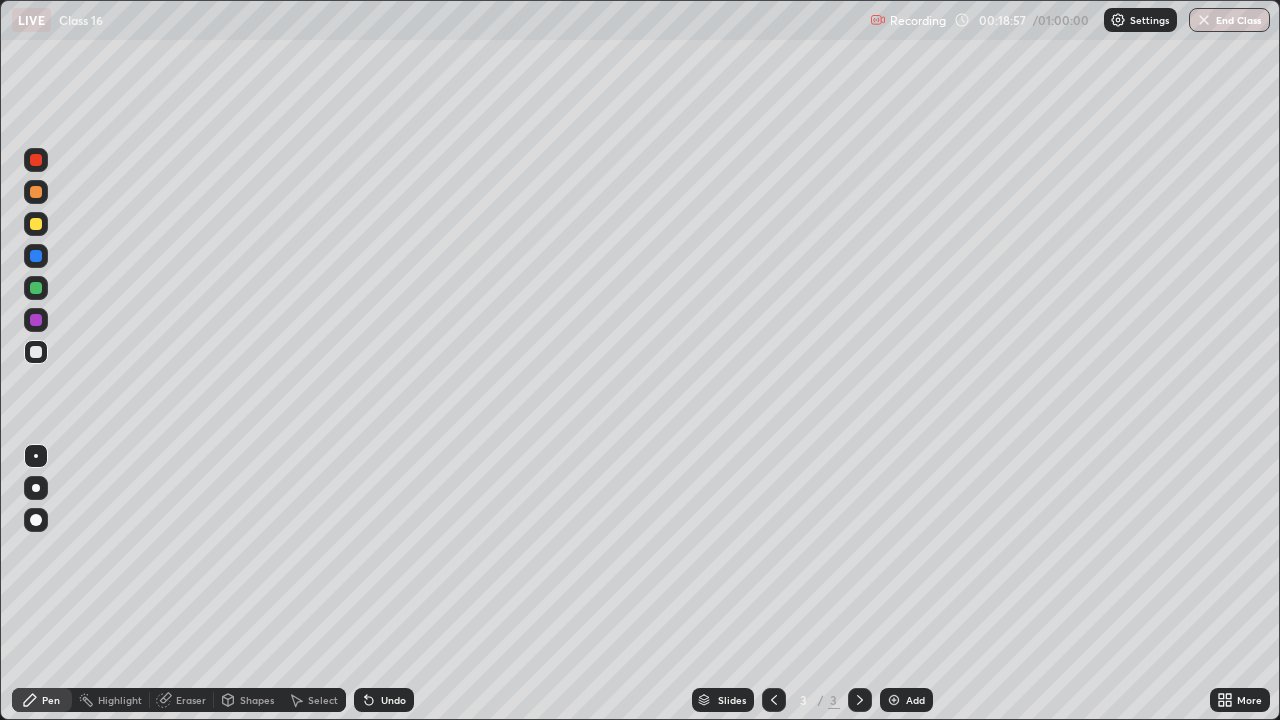 click on "Undo" at bounding box center (393, 700) 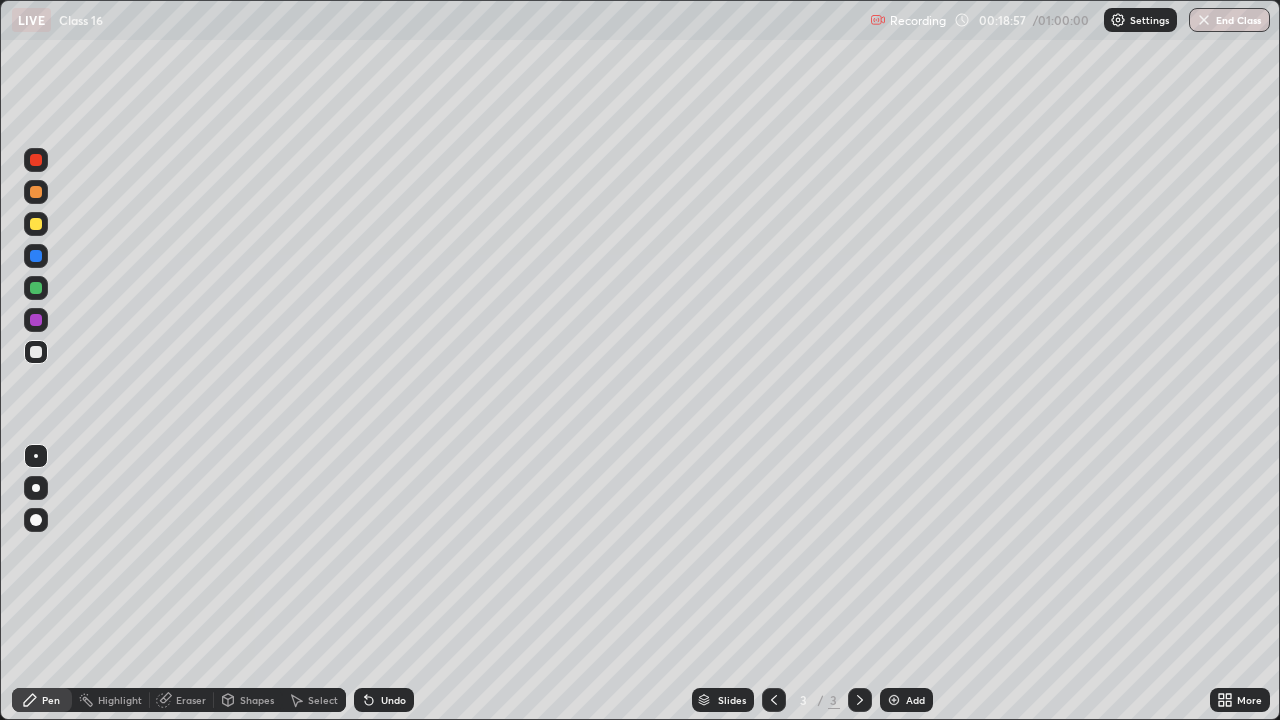 click on "Undo" at bounding box center [393, 700] 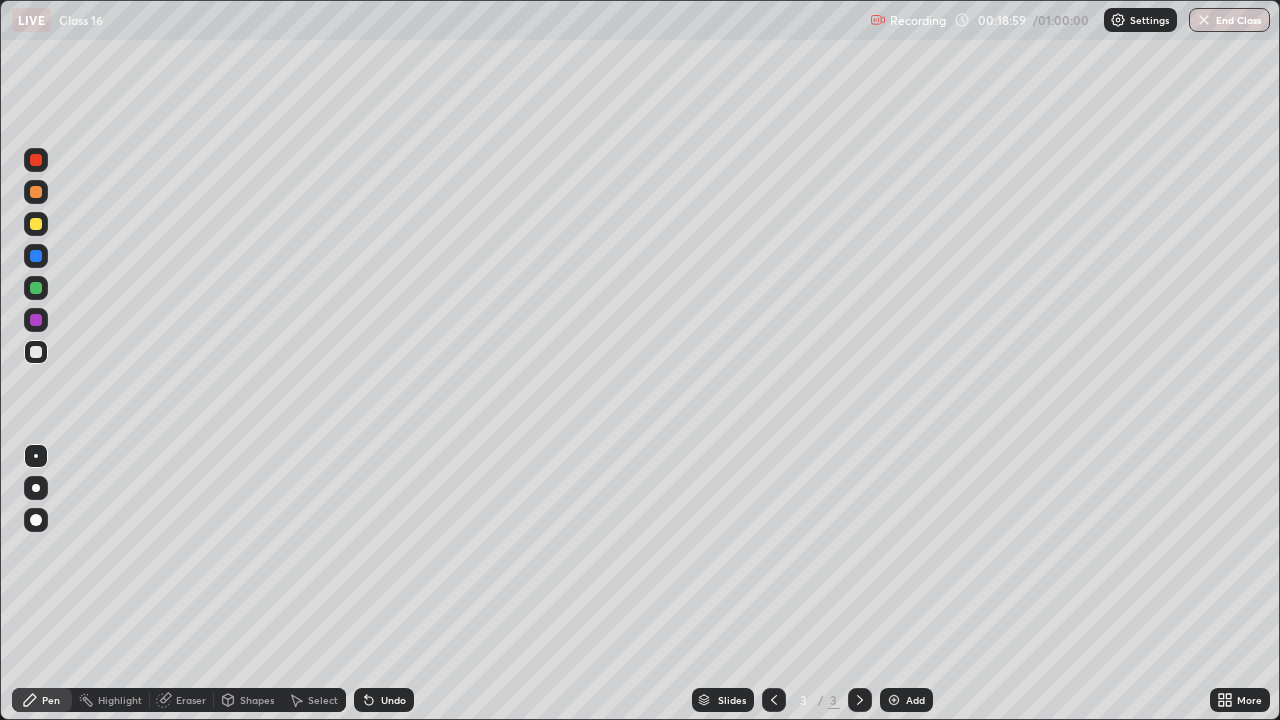 click on "Undo" at bounding box center (393, 700) 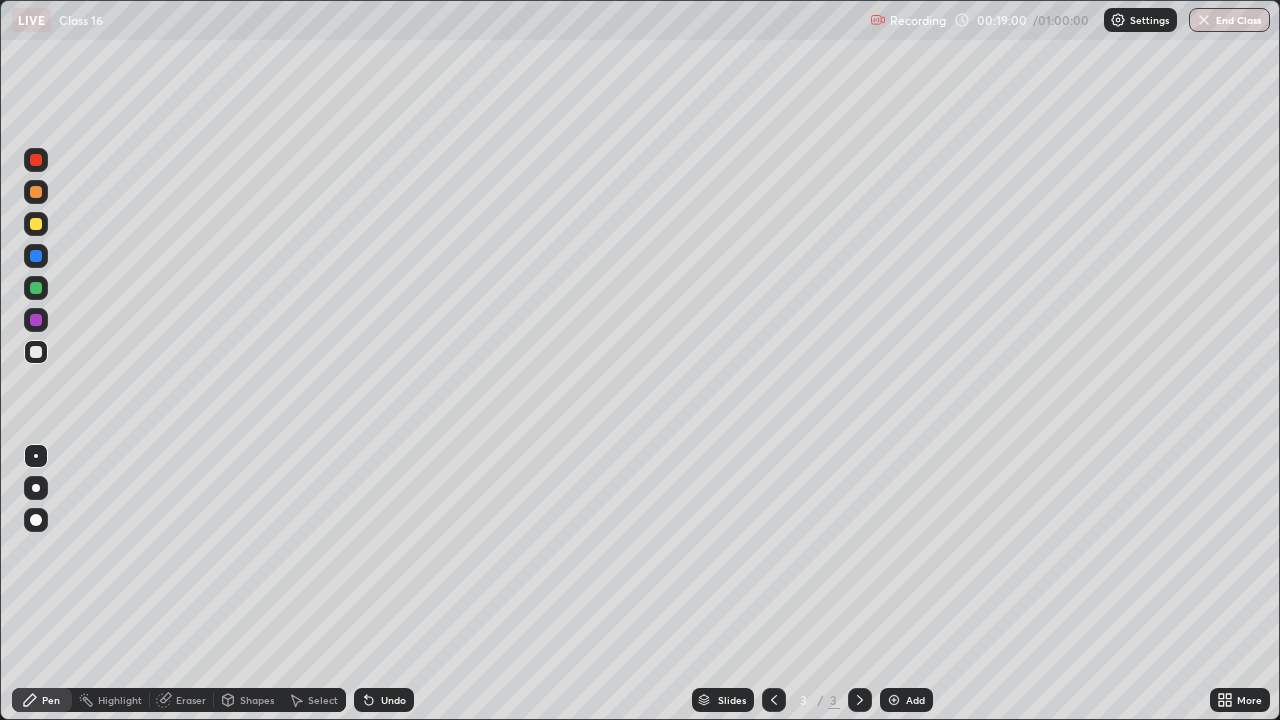 click on "Undo" at bounding box center (393, 700) 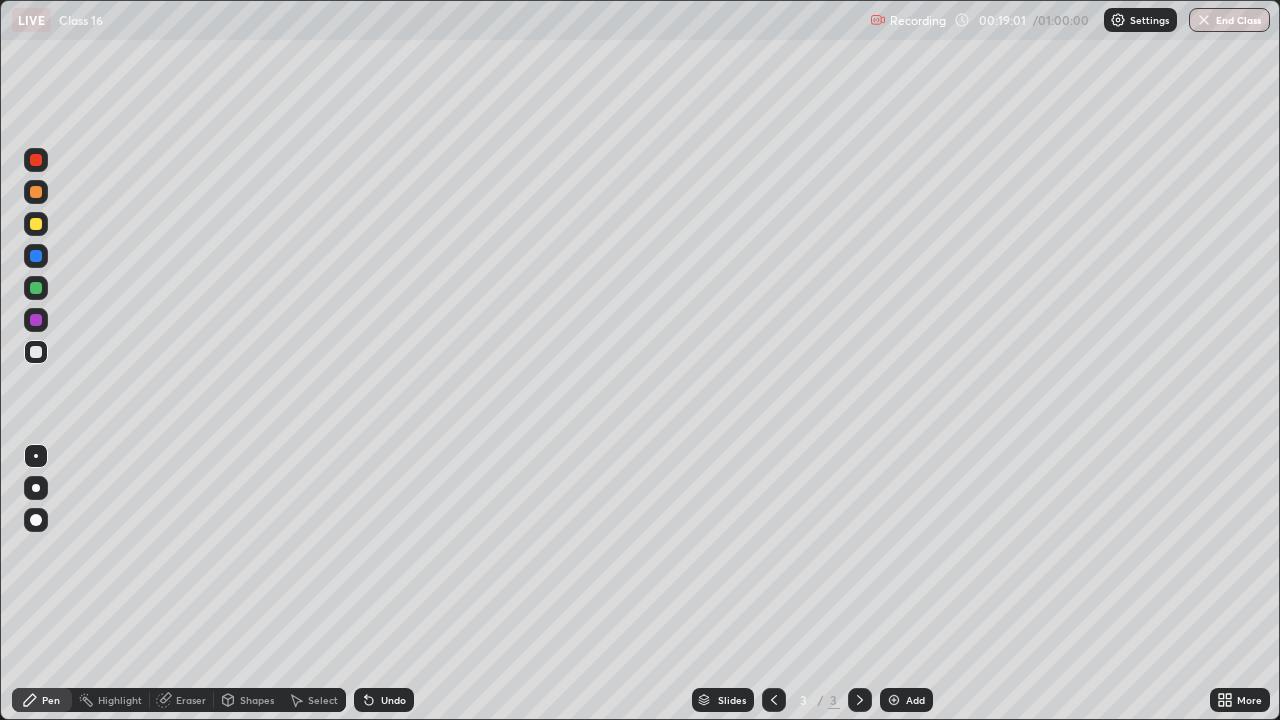 click on "Undo" at bounding box center (393, 700) 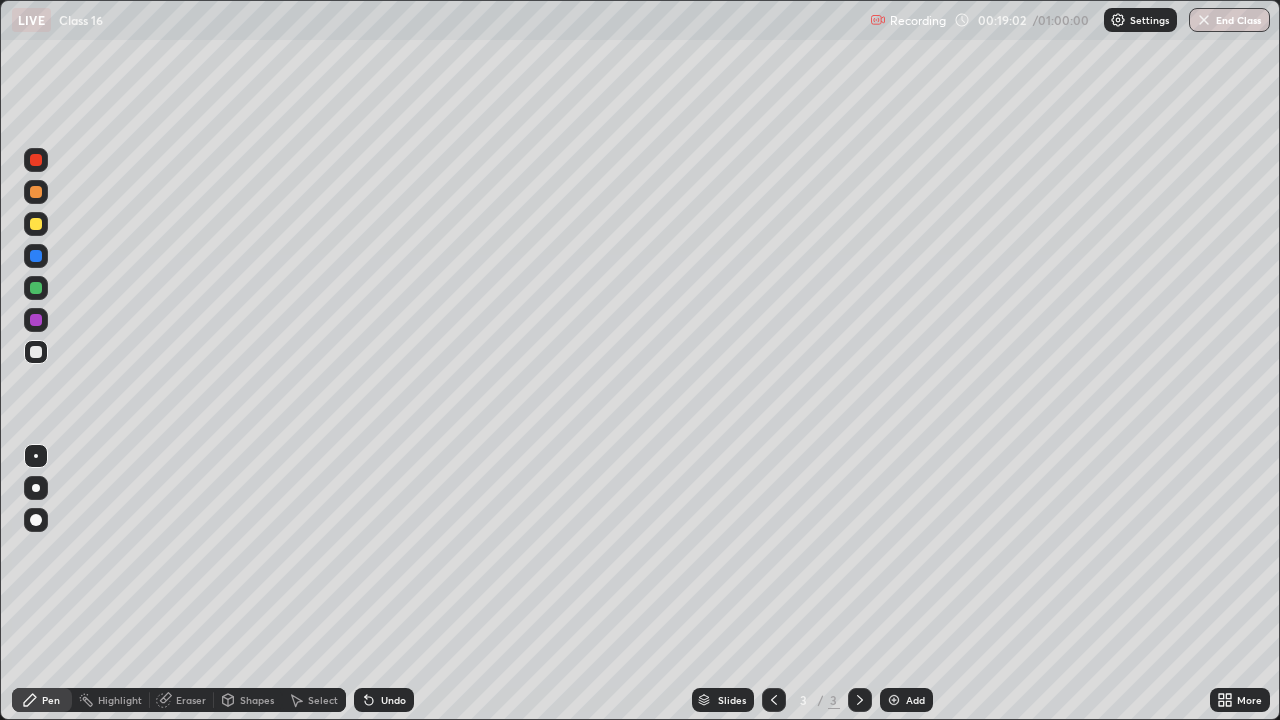 click on "Undo" at bounding box center (393, 700) 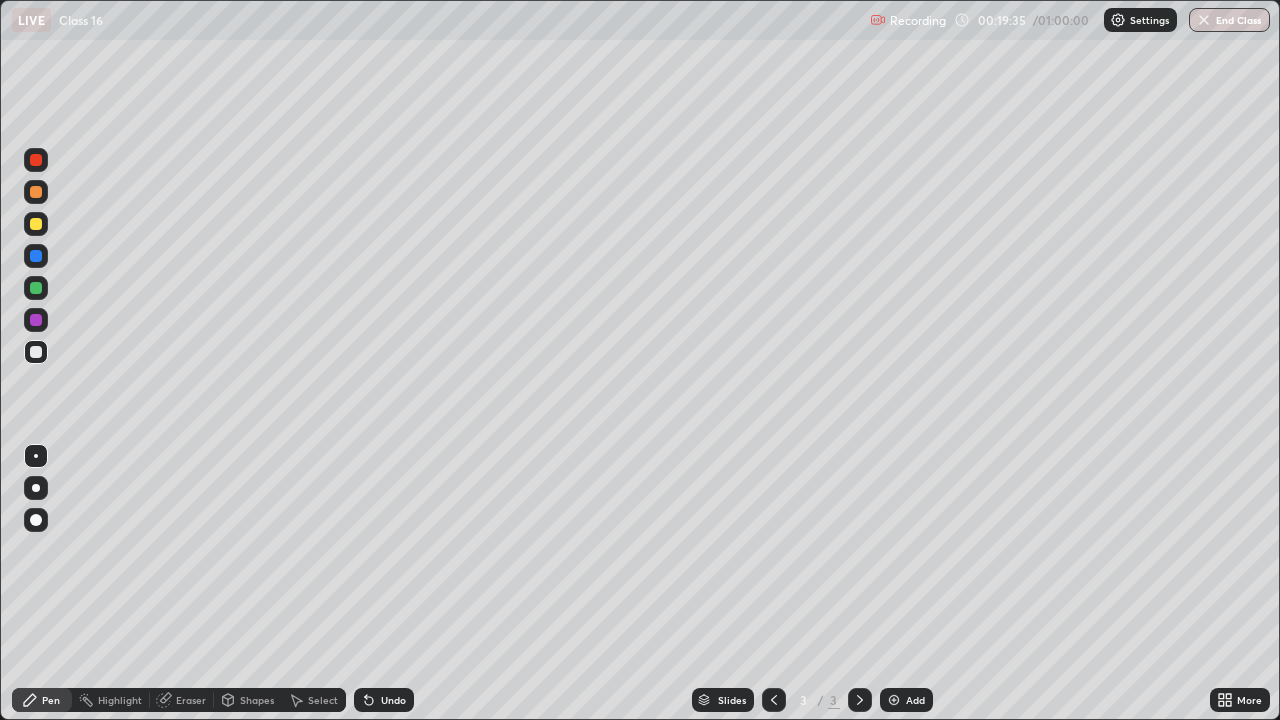 click 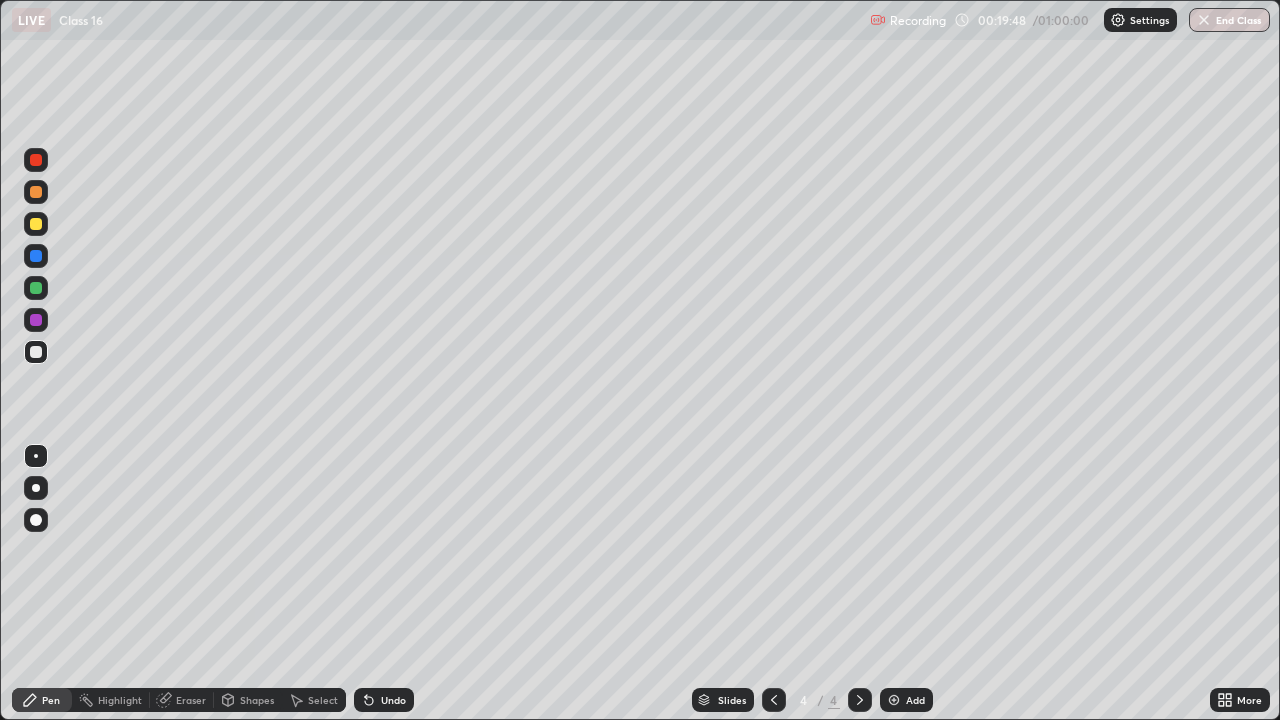 click on "Undo" at bounding box center [393, 700] 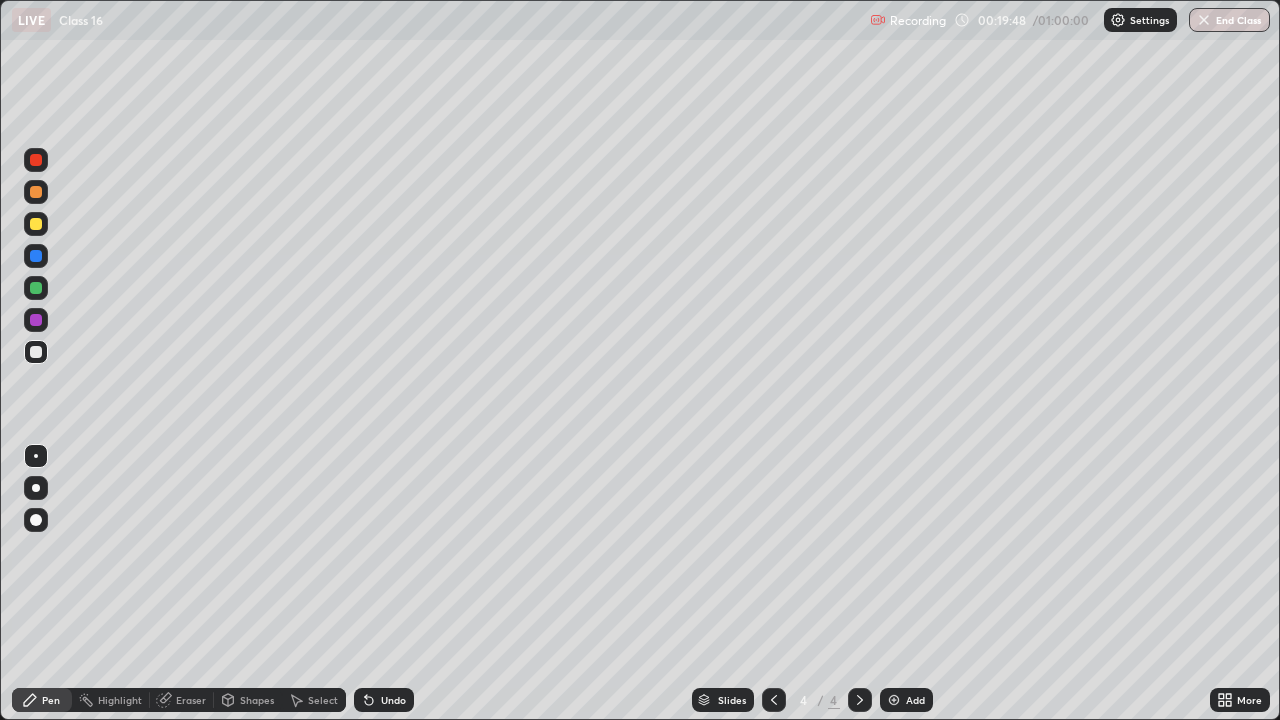 click on "Undo" at bounding box center [393, 700] 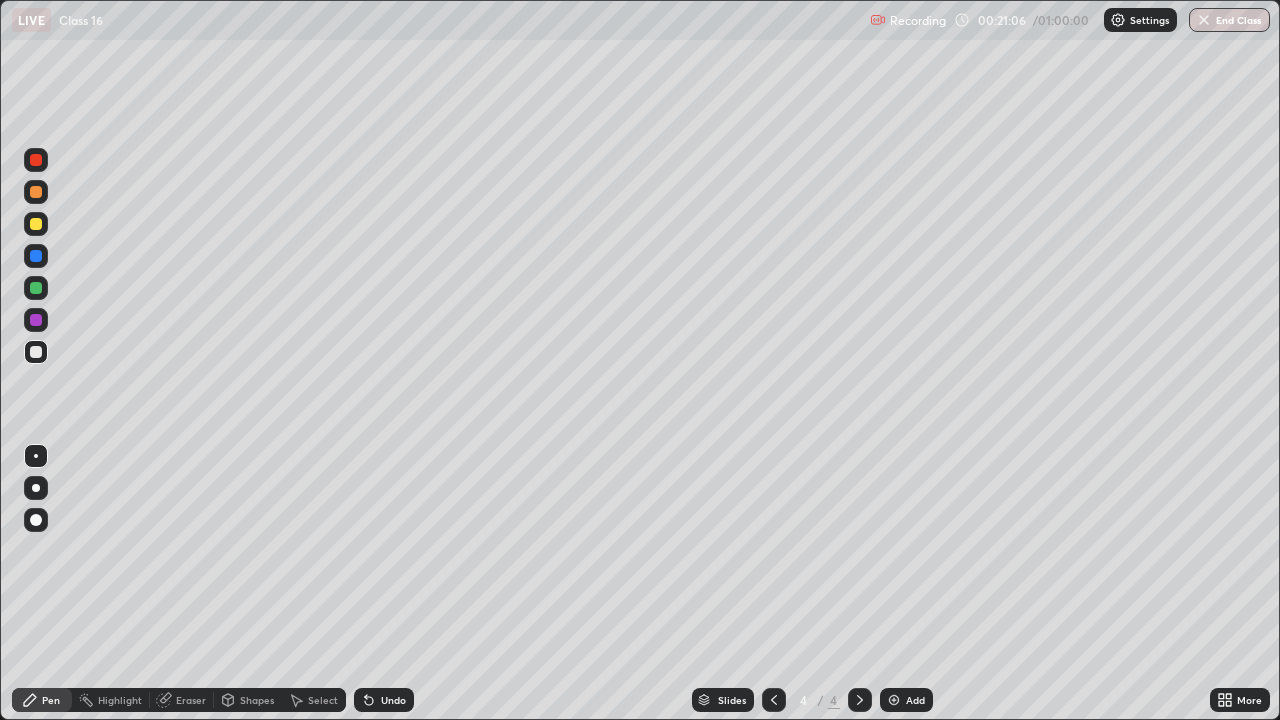 click on "Eraser" at bounding box center (191, 700) 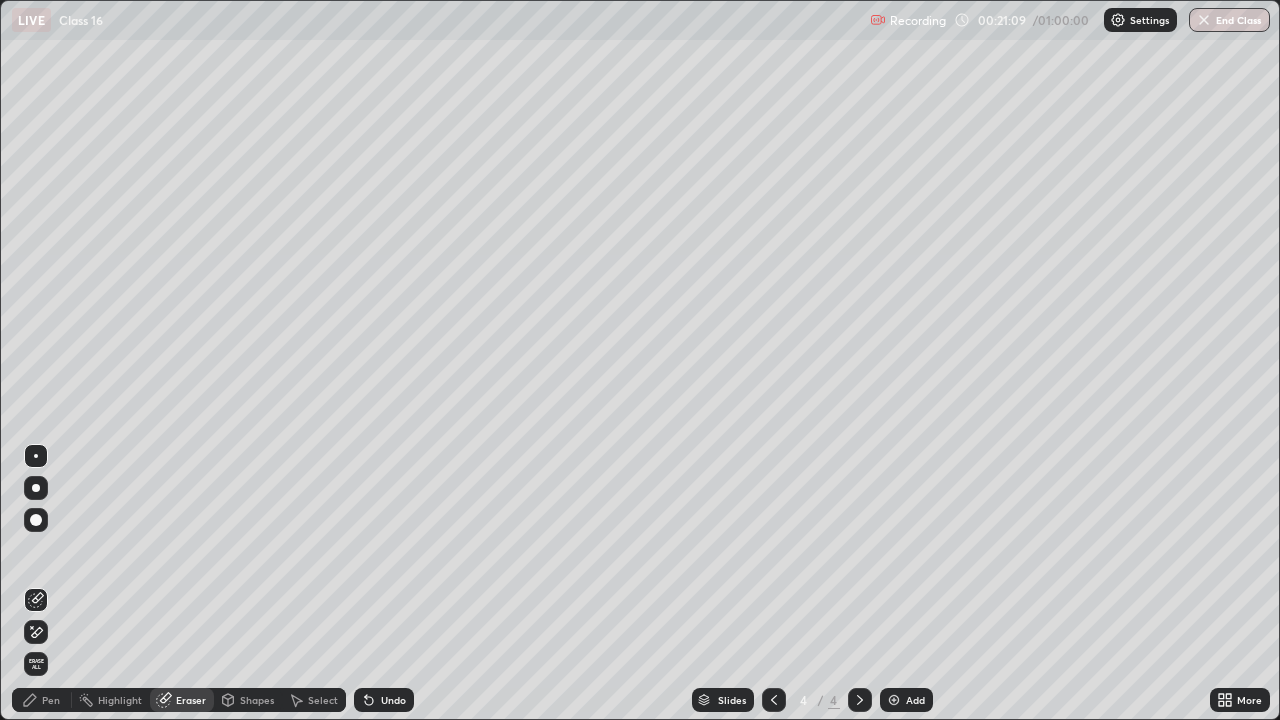 click on "Pen" at bounding box center [42, 700] 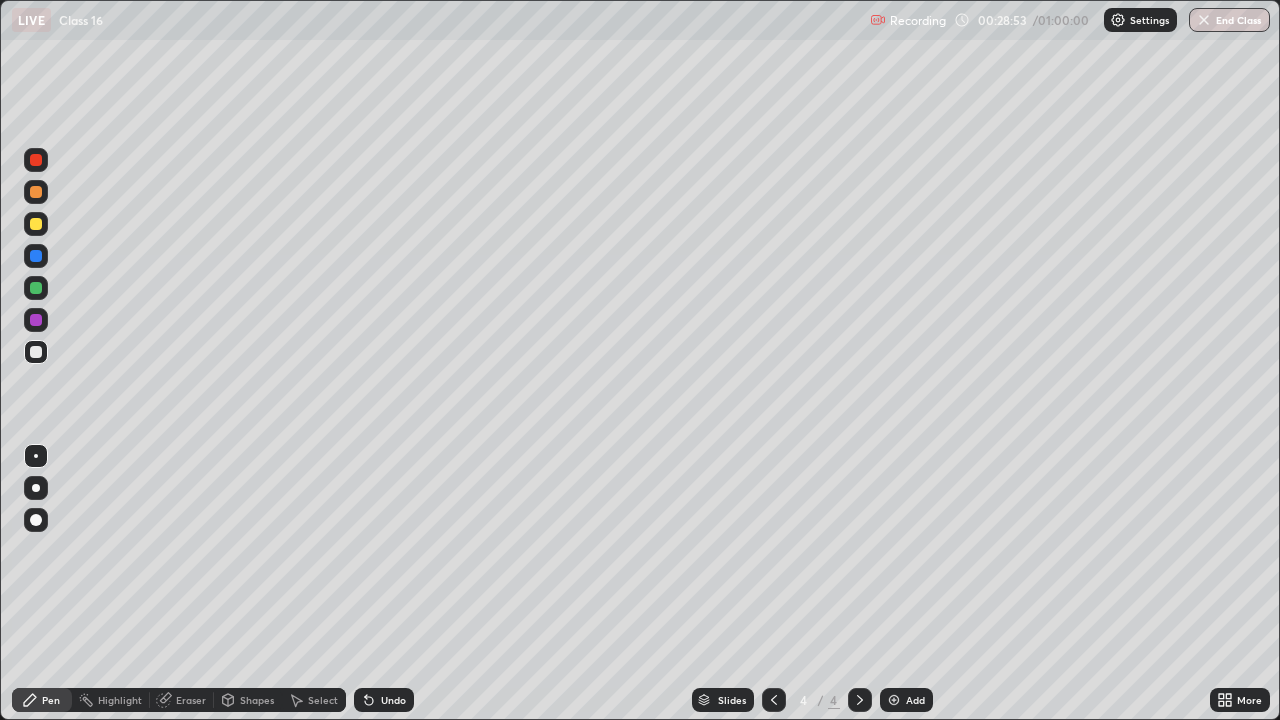 click on "Add" at bounding box center (915, 700) 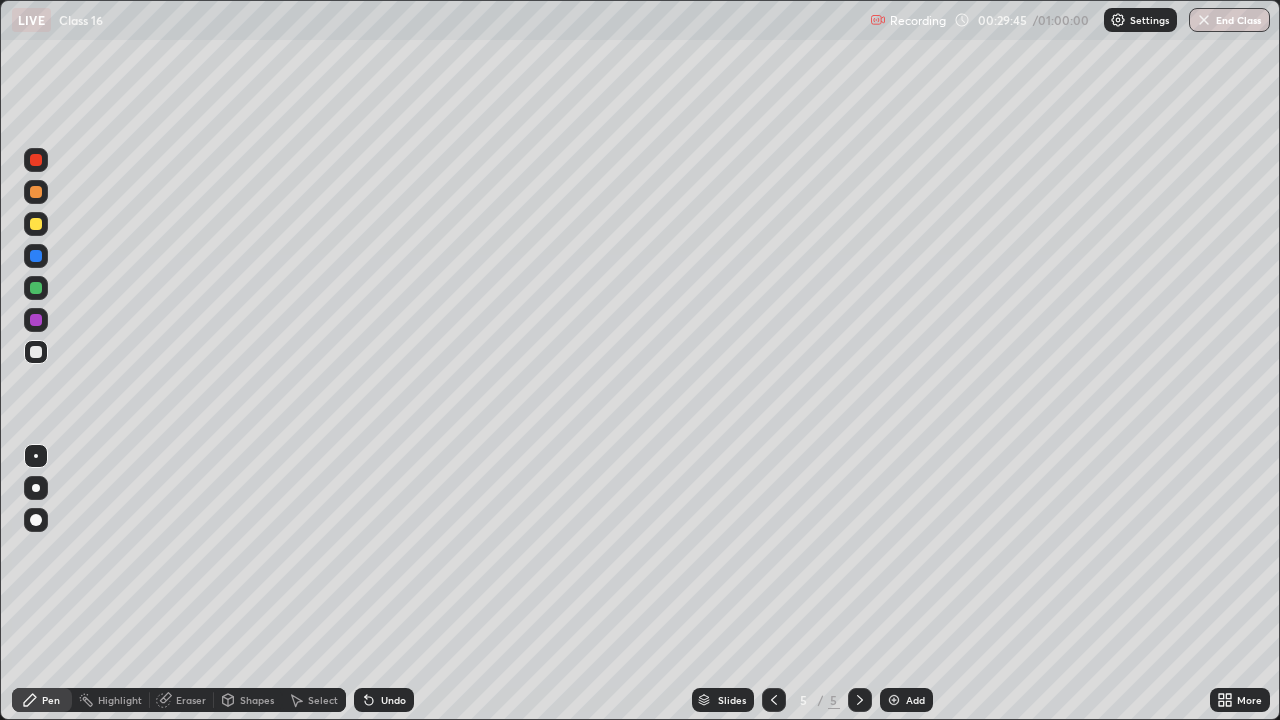 click on "Eraser" at bounding box center (191, 700) 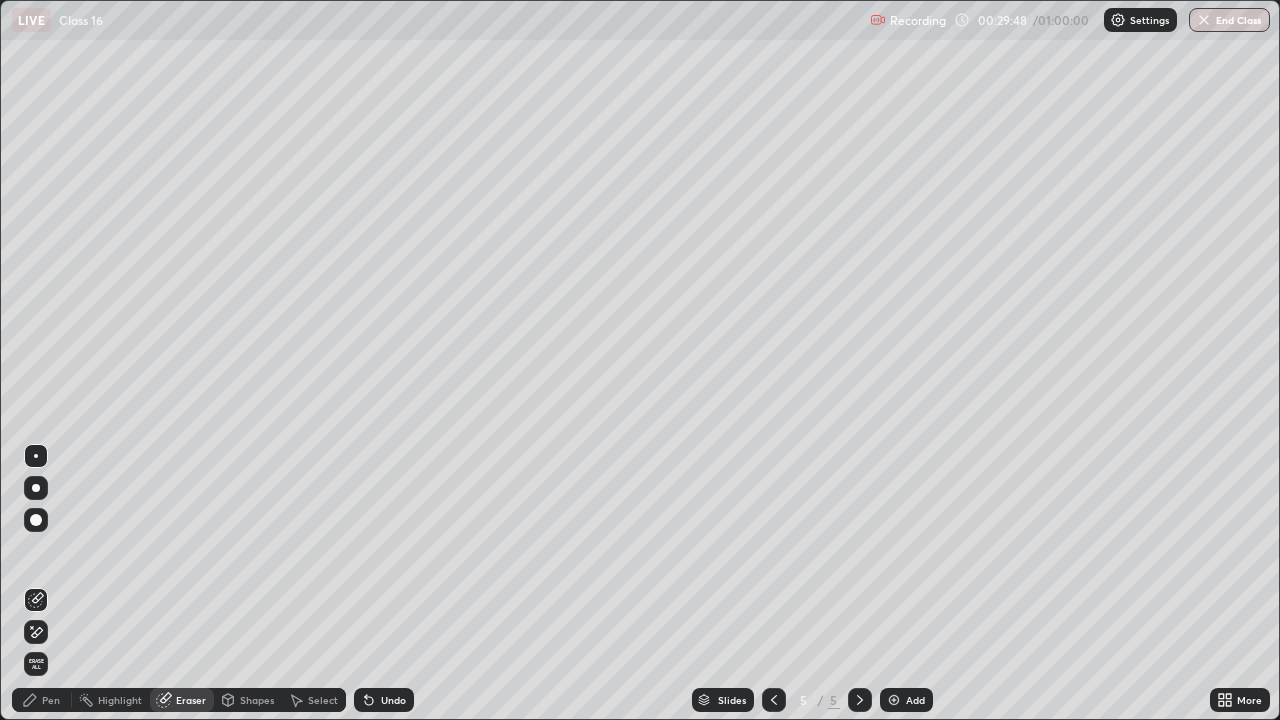 click on "Pen" at bounding box center [51, 700] 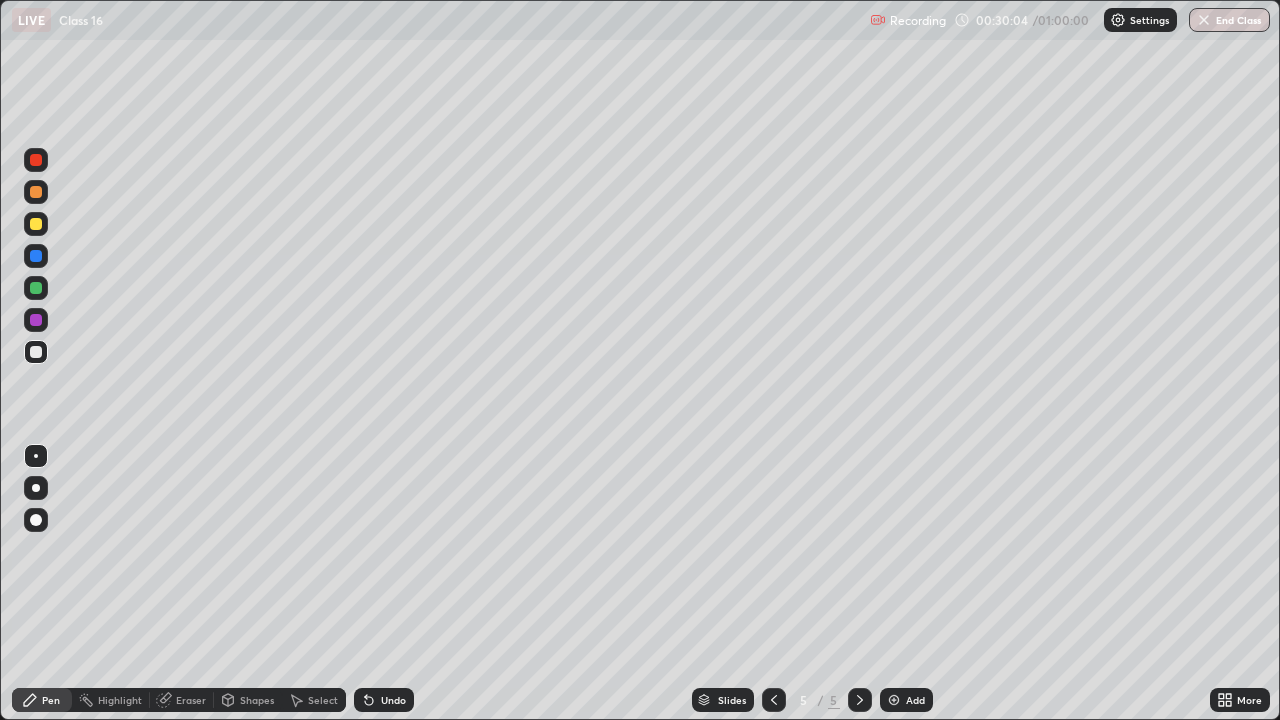 click on "Eraser" at bounding box center (191, 700) 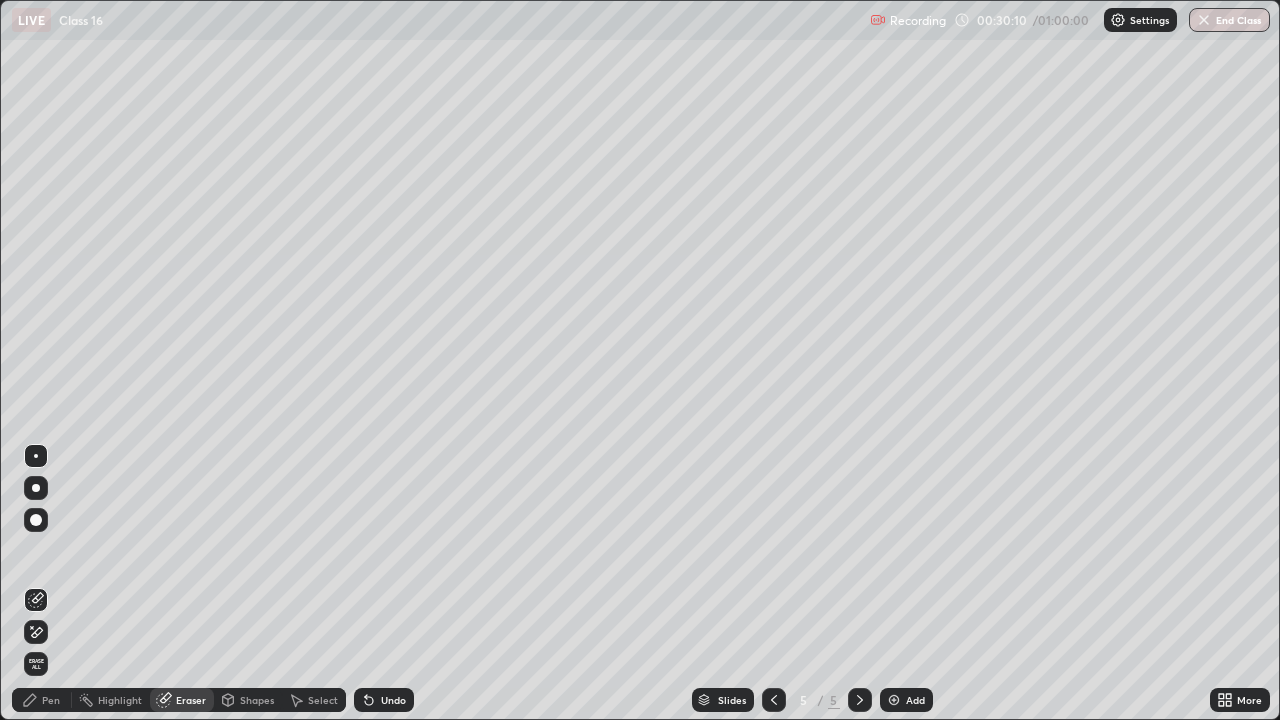 click on "Pen" at bounding box center (51, 700) 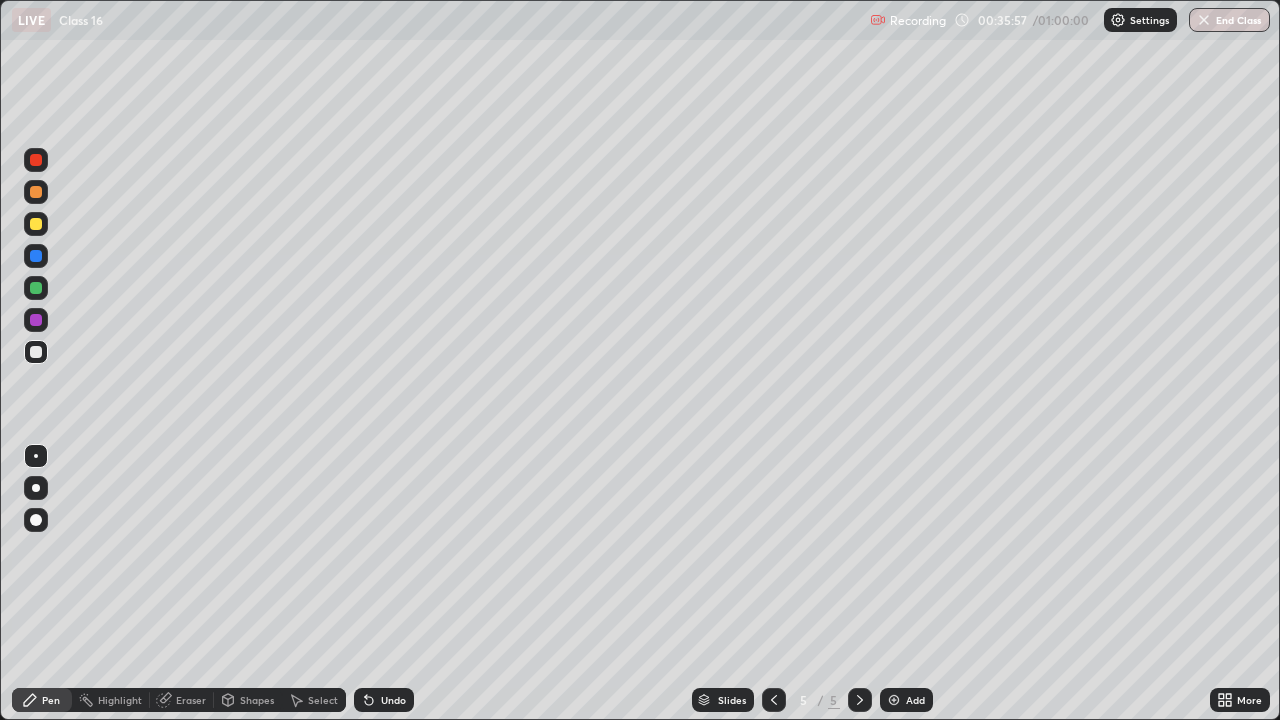click at bounding box center (36, 224) 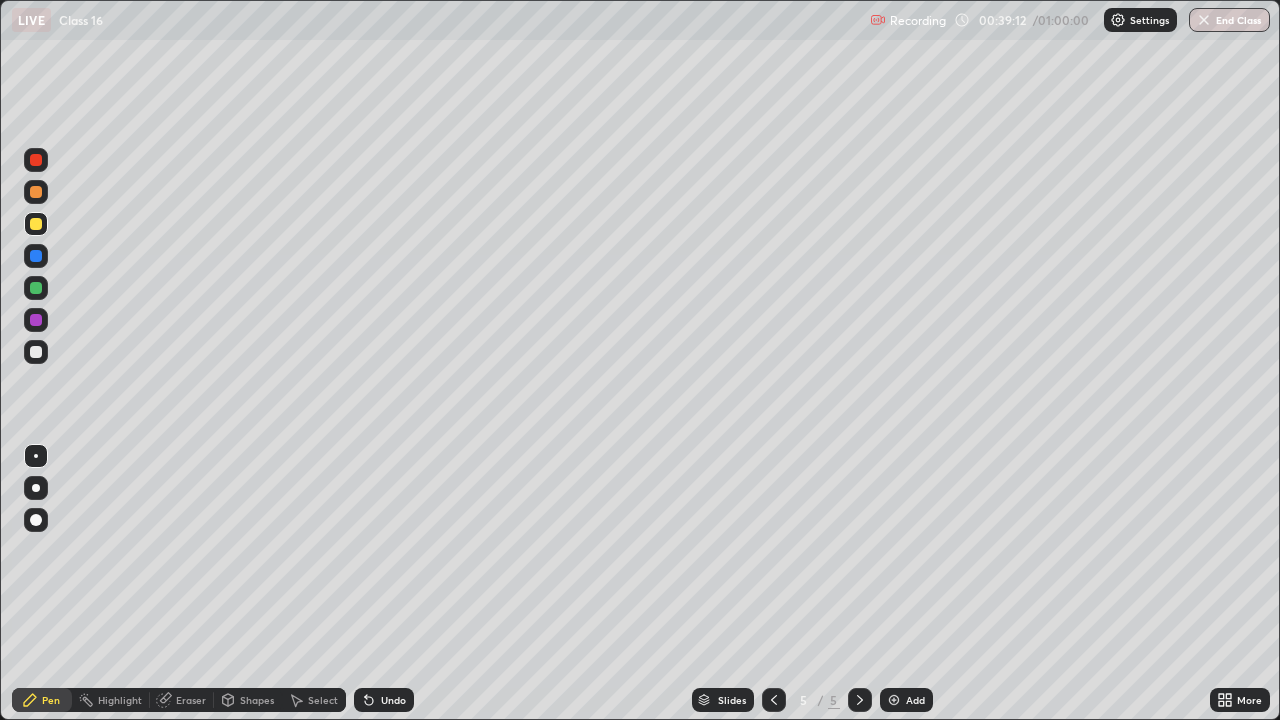 click on "Add" at bounding box center (915, 700) 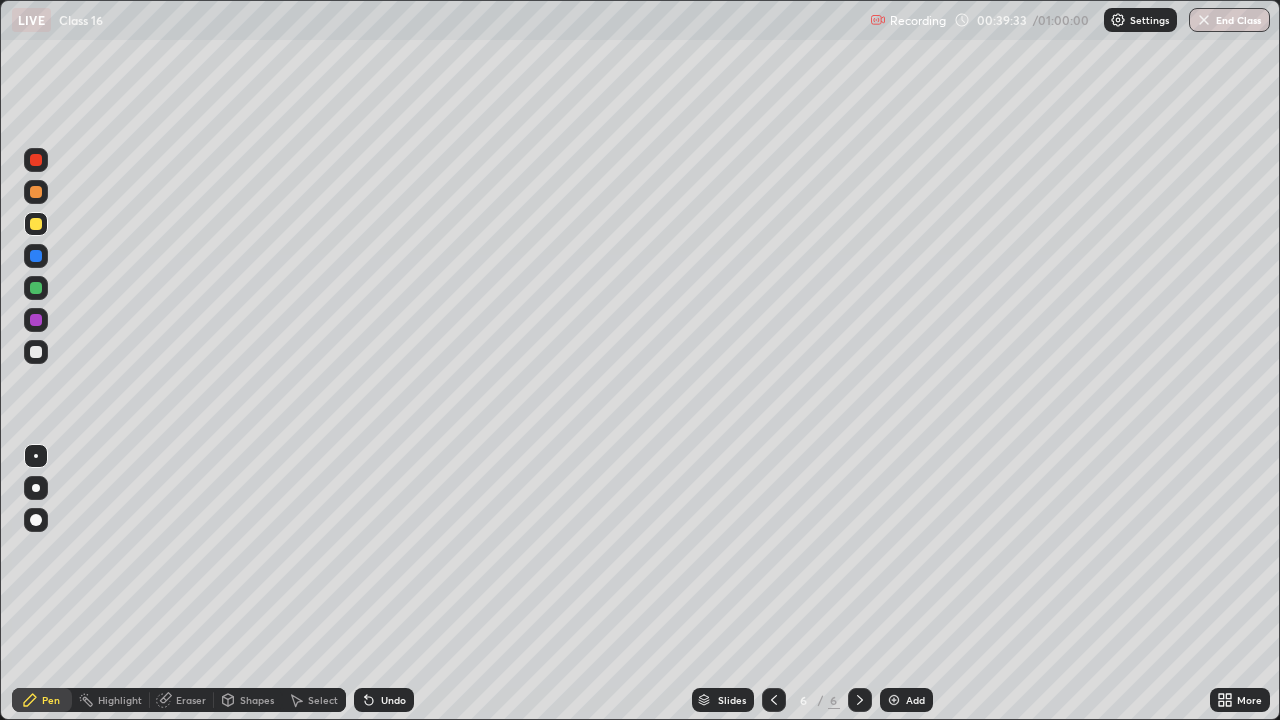 click at bounding box center (36, 352) 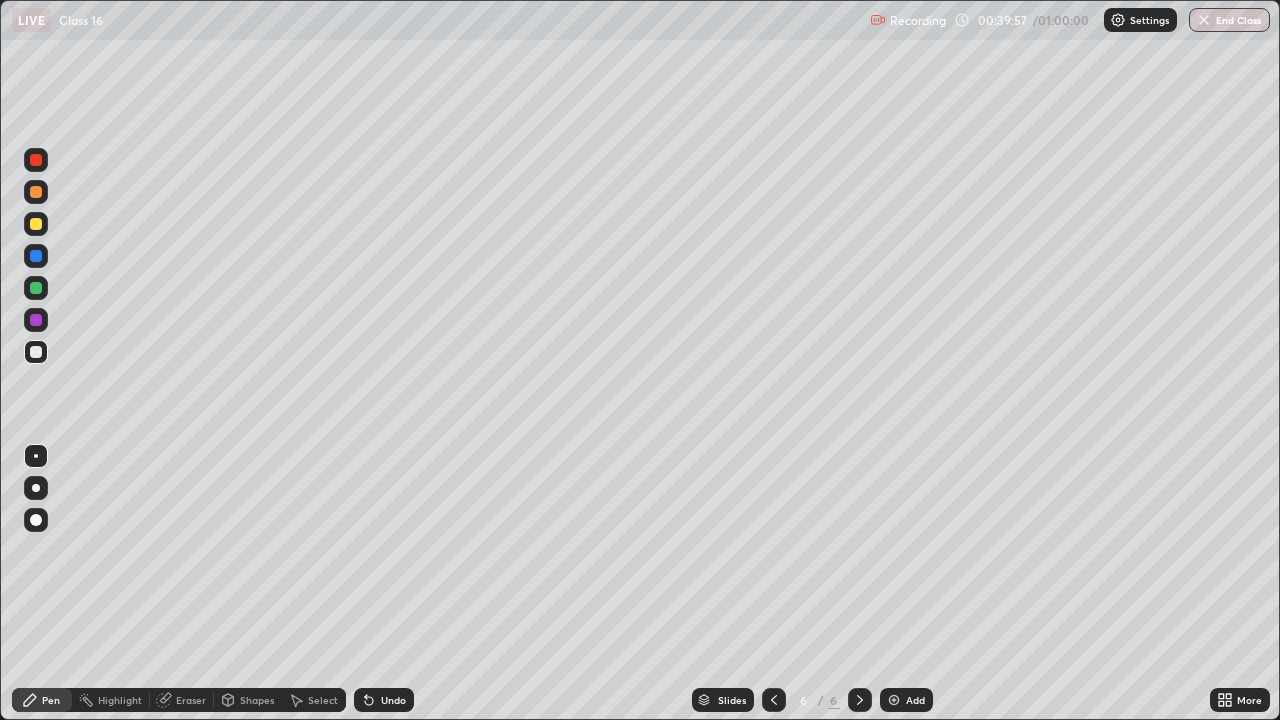 click on "Undo" at bounding box center [393, 700] 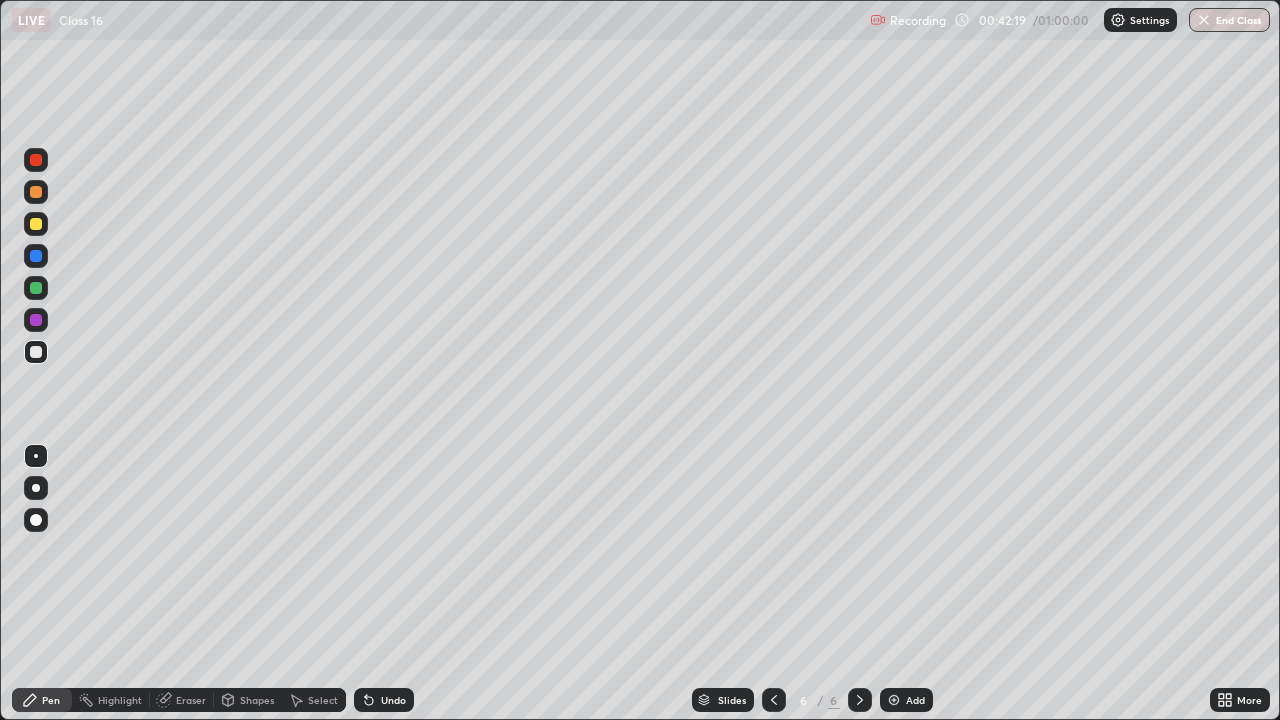 click 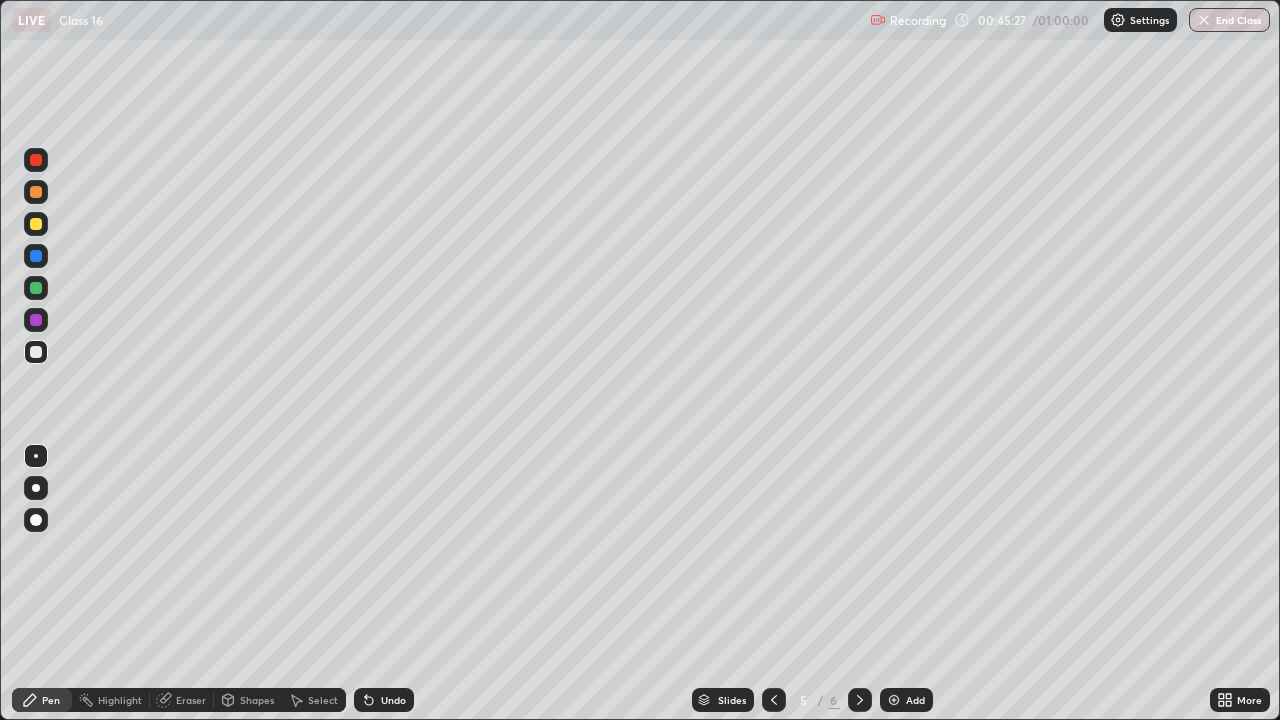 click 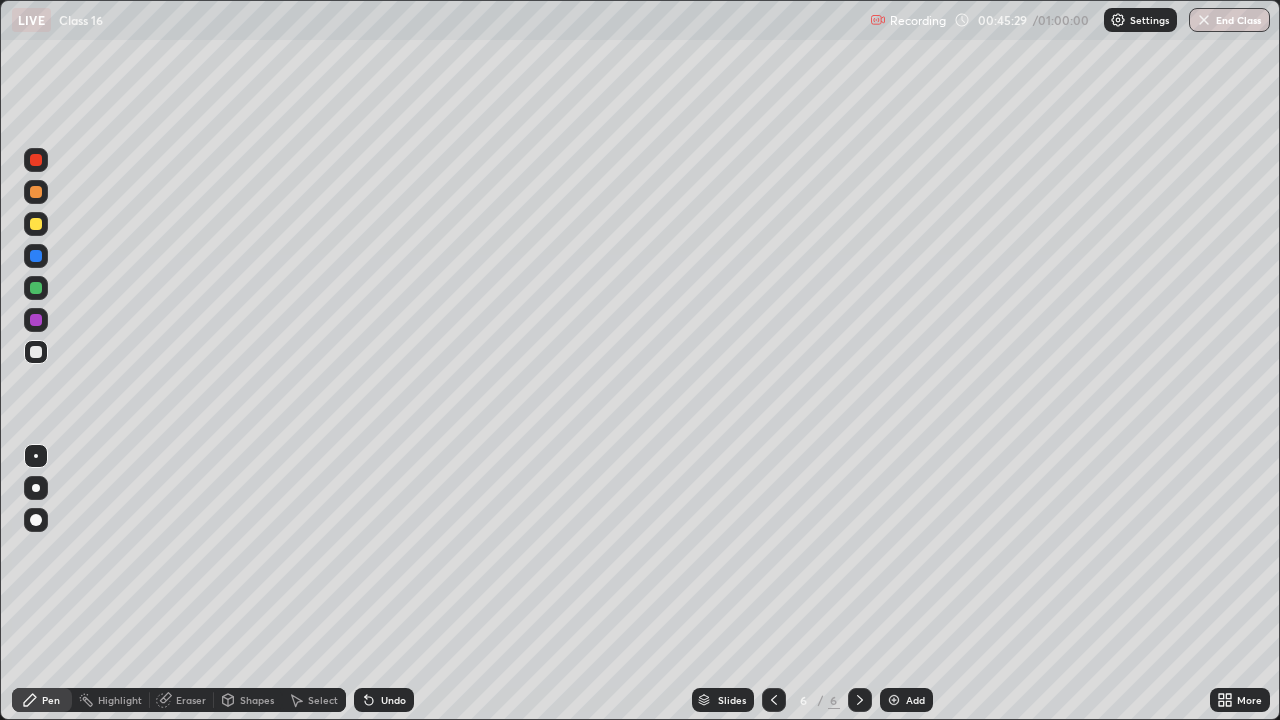 click 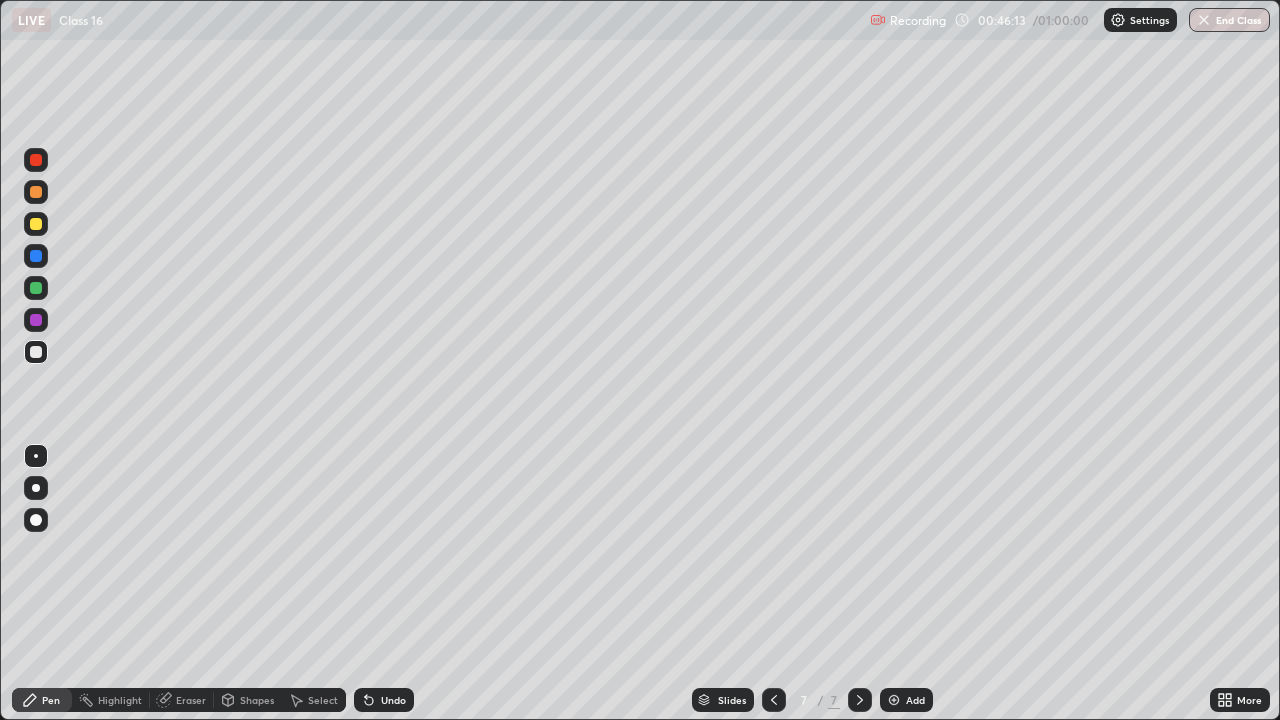 click at bounding box center (36, 256) 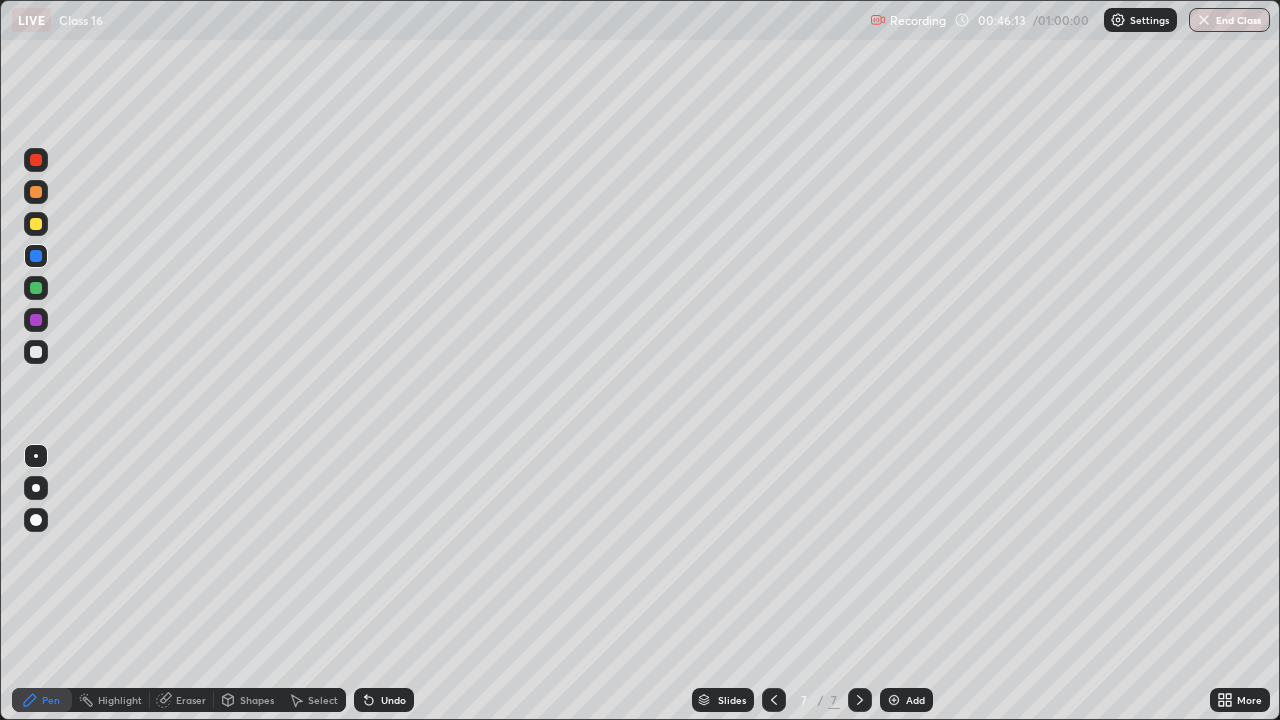 click at bounding box center [36, 224] 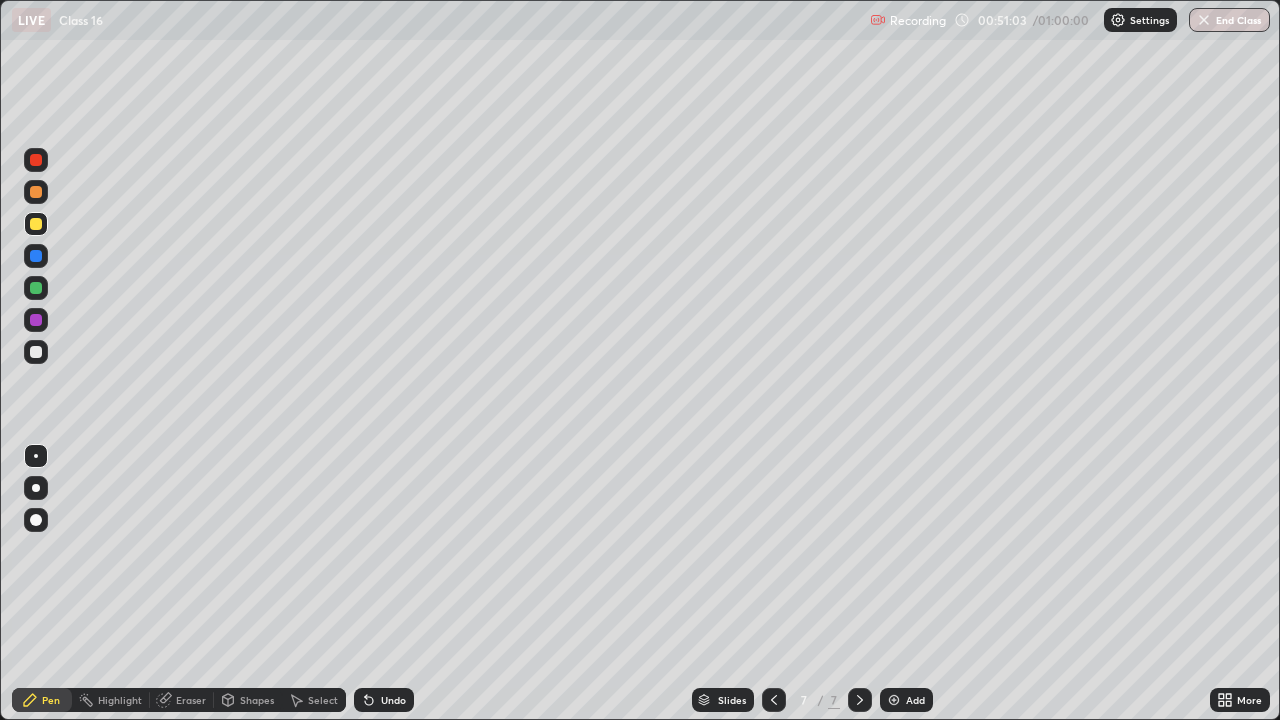 click 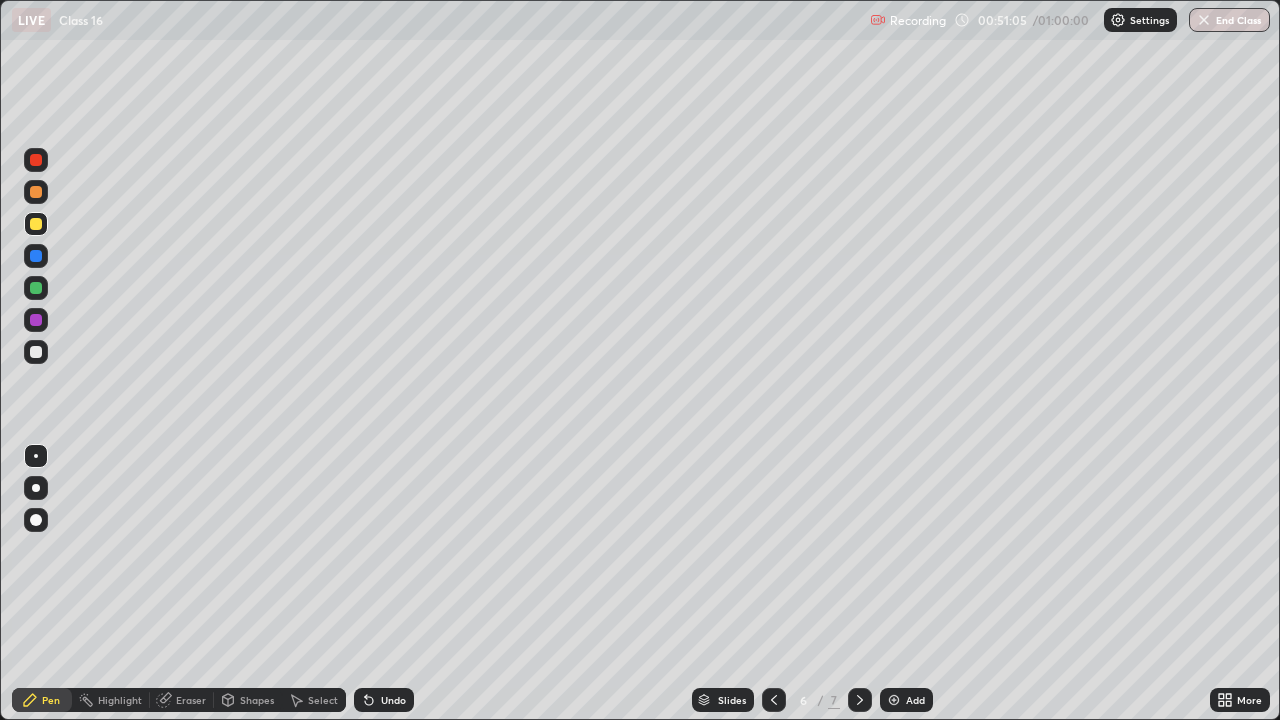 click 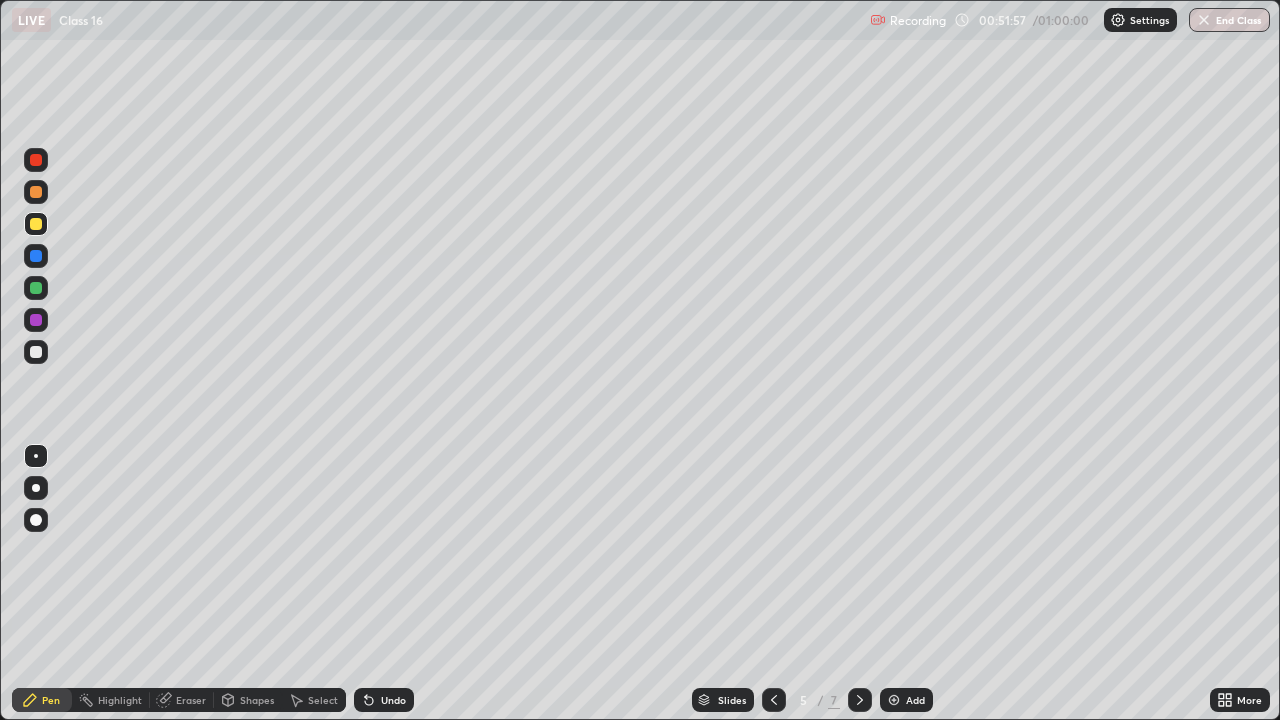 click on "Eraser" at bounding box center (191, 700) 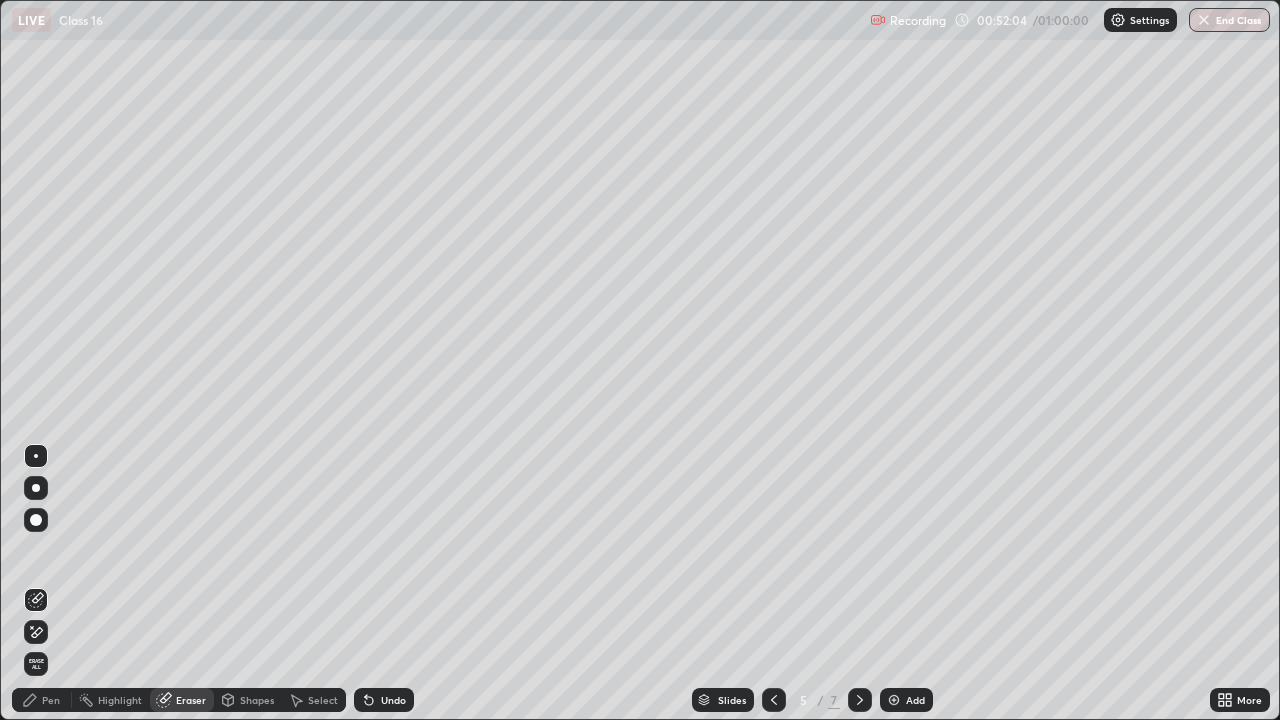 click on "Pen" at bounding box center (51, 700) 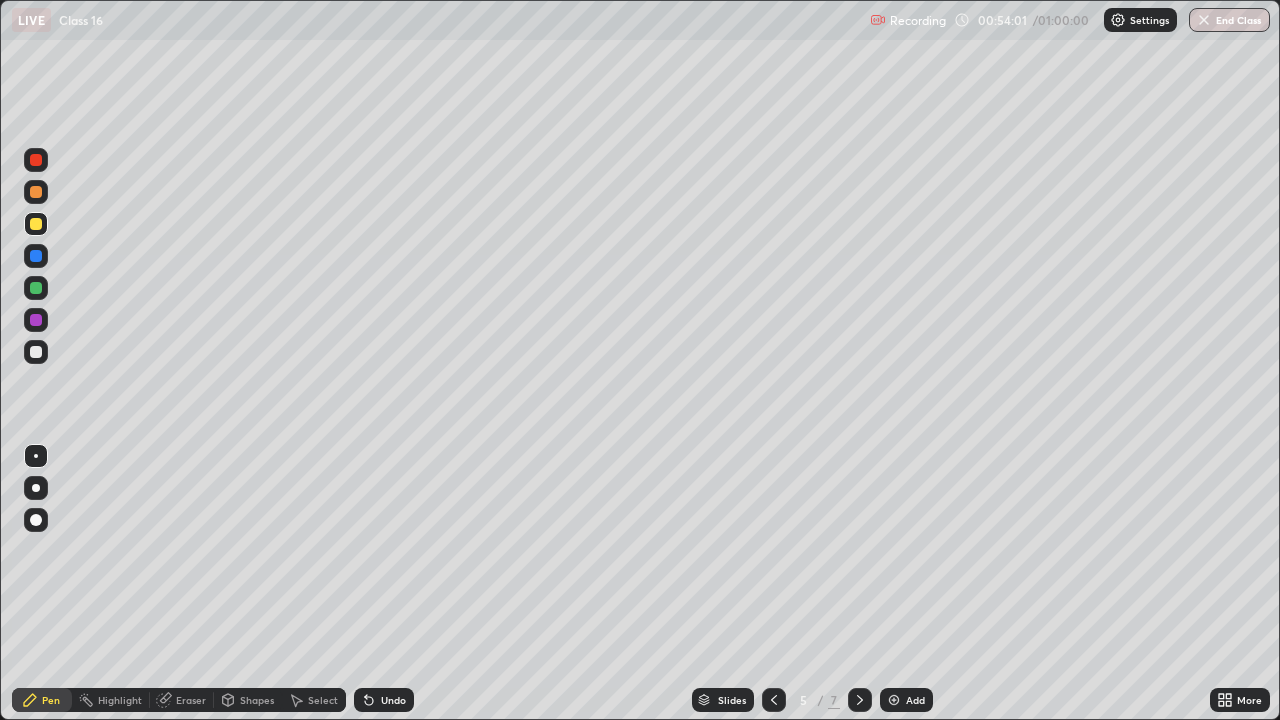 click 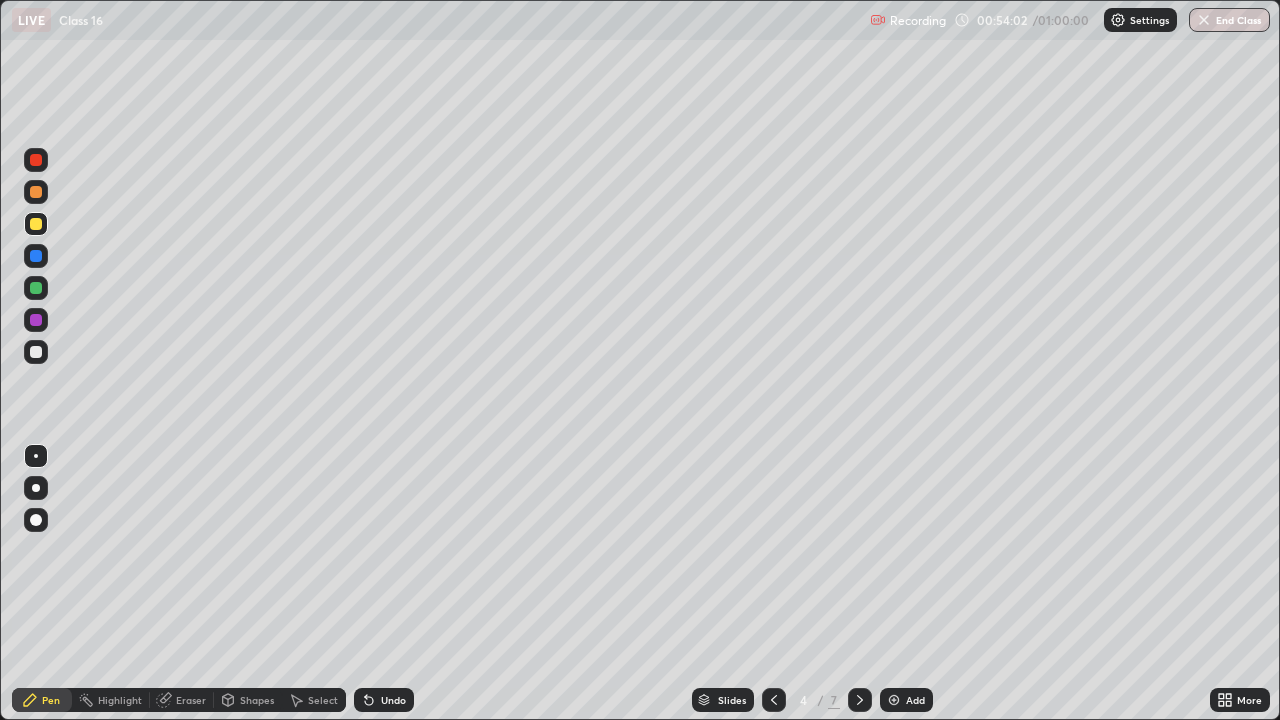 click 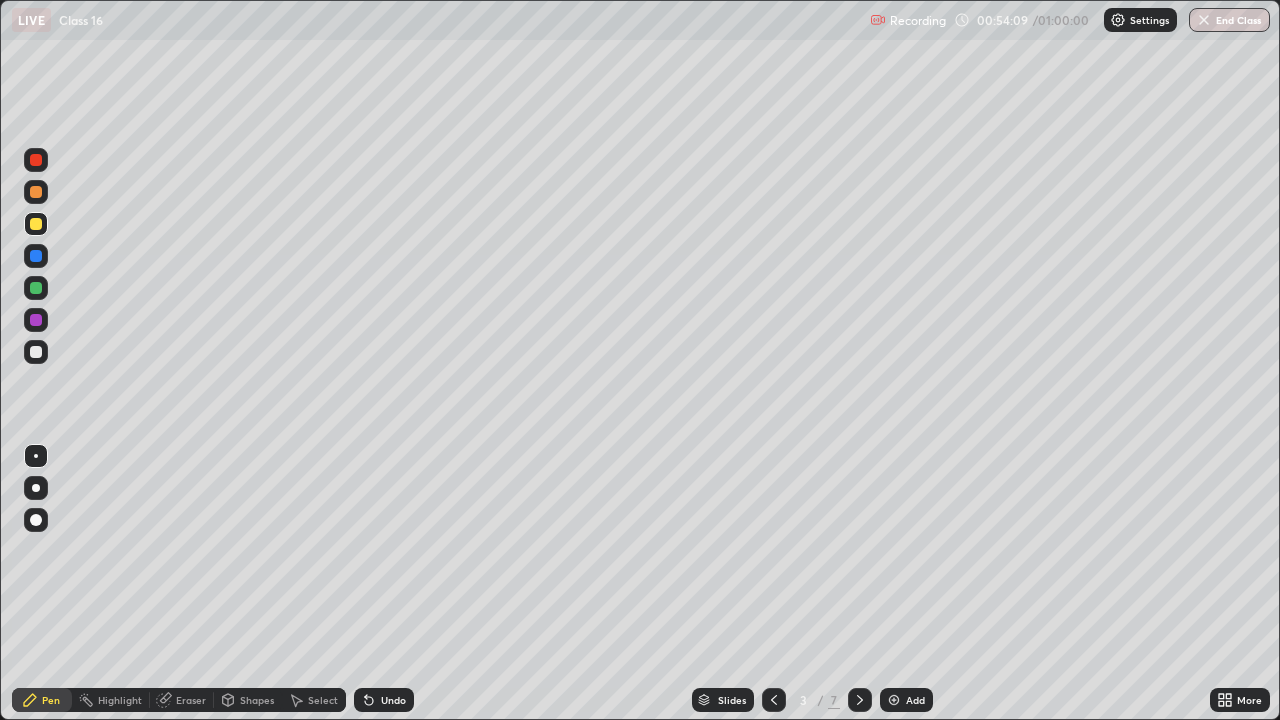 click 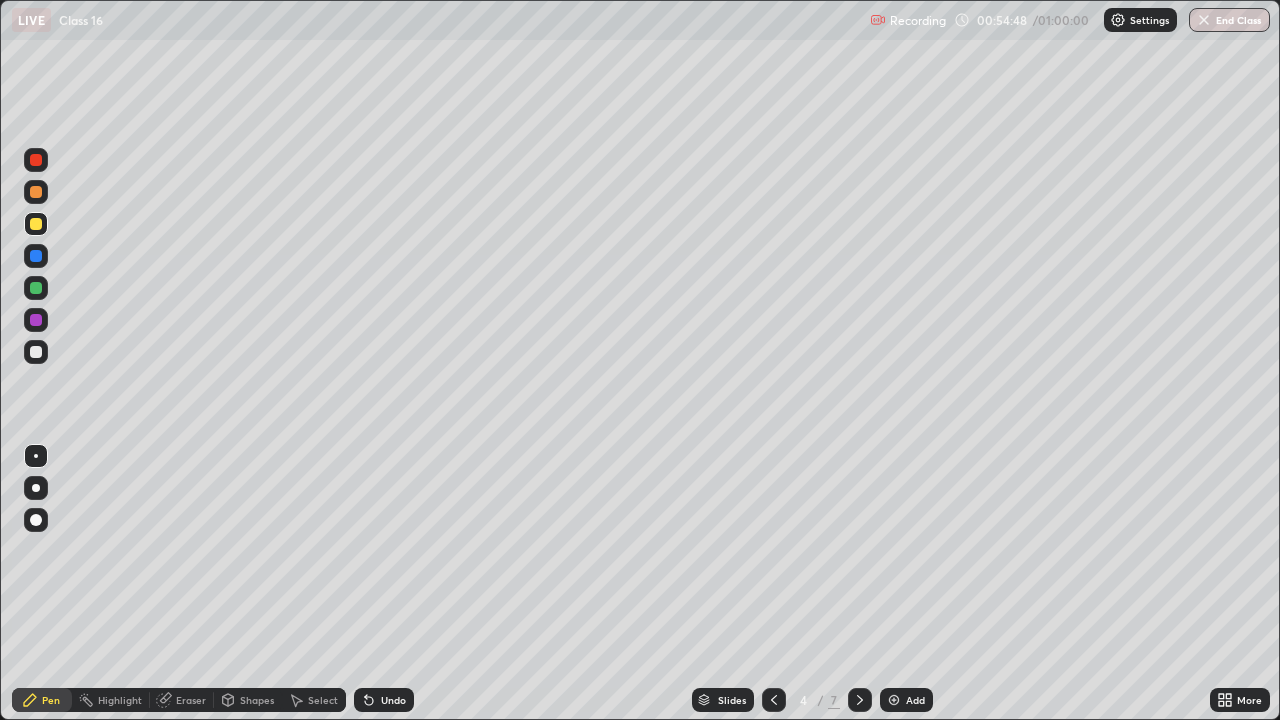 click 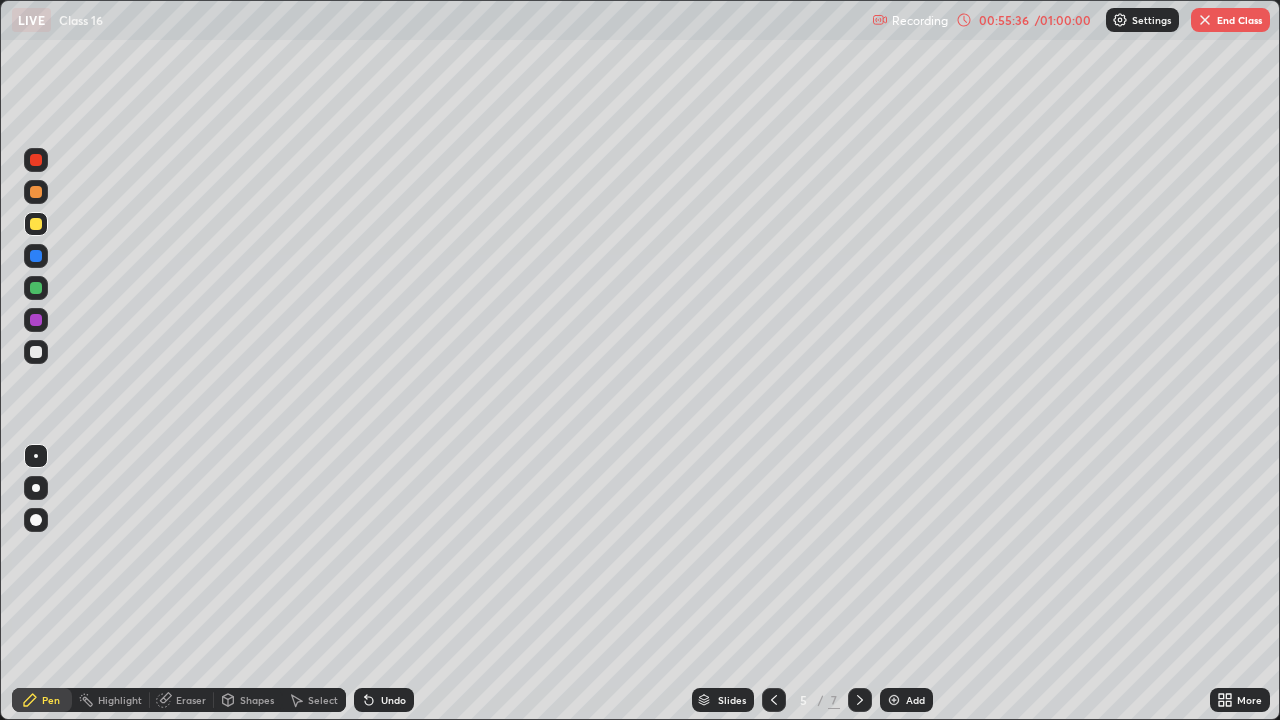 click on "End Class" at bounding box center [1230, 20] 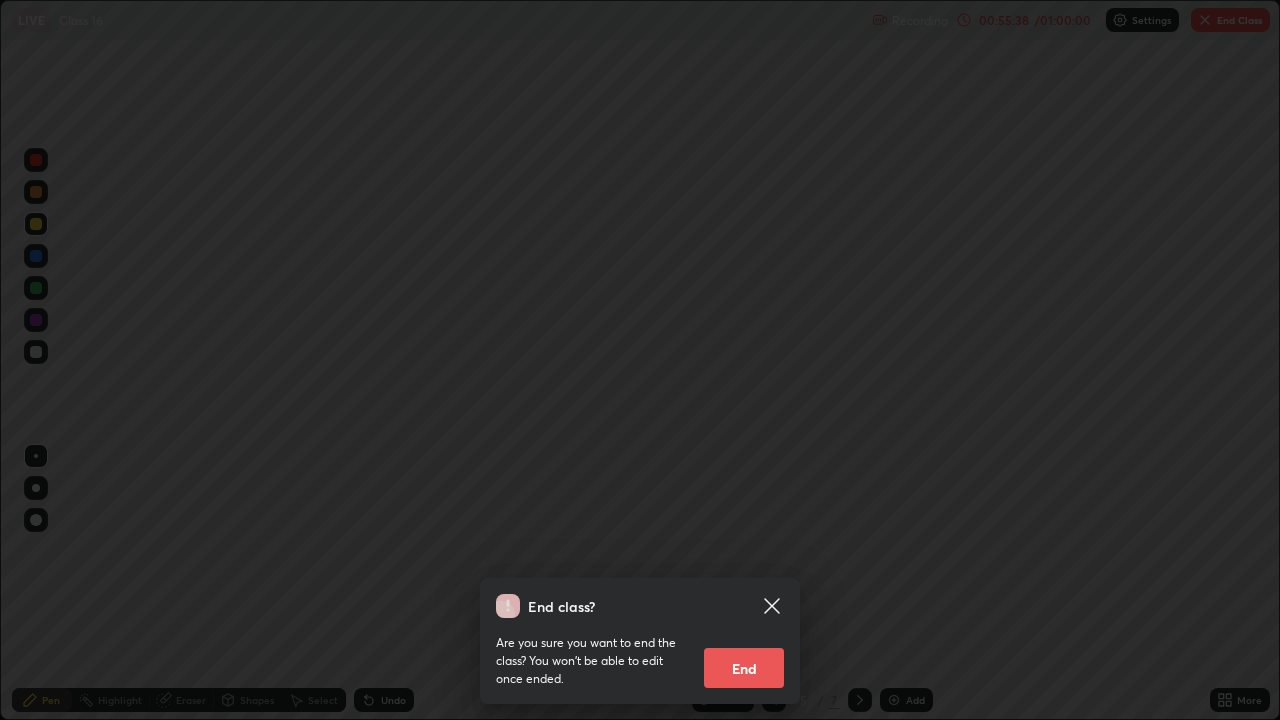 click on "End" at bounding box center (744, 668) 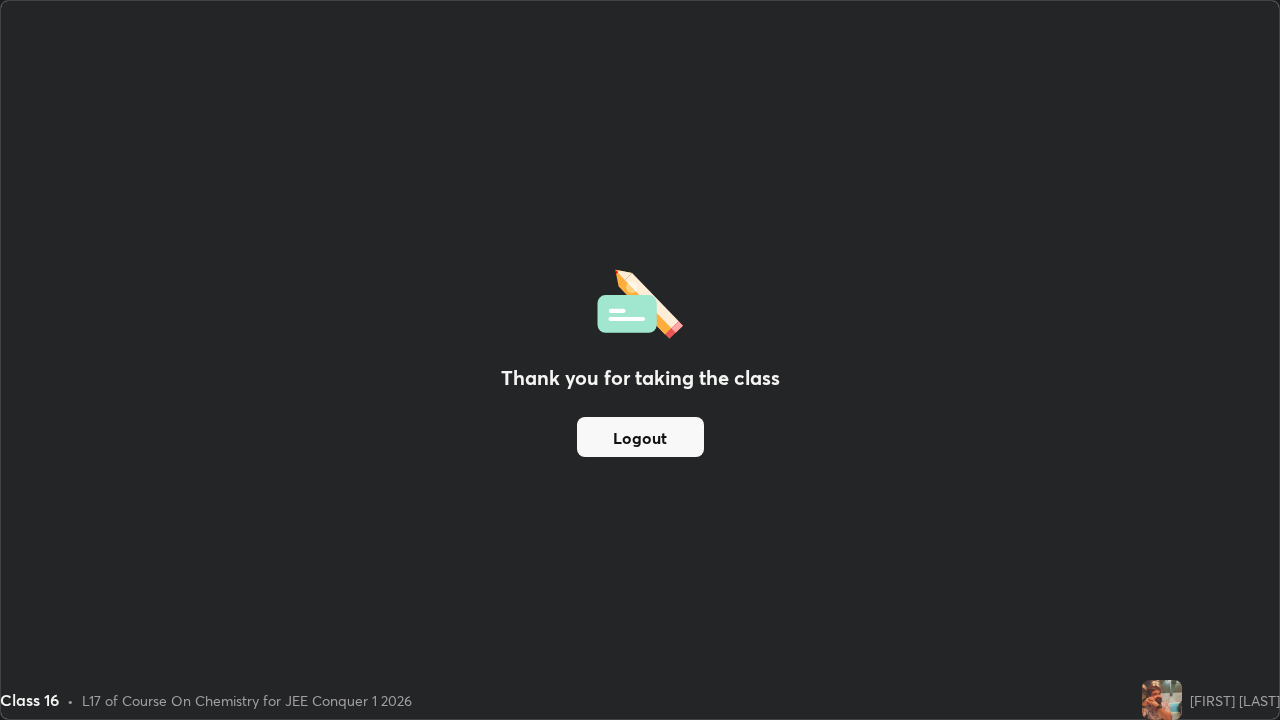 click on "Logout" at bounding box center [640, 437] 